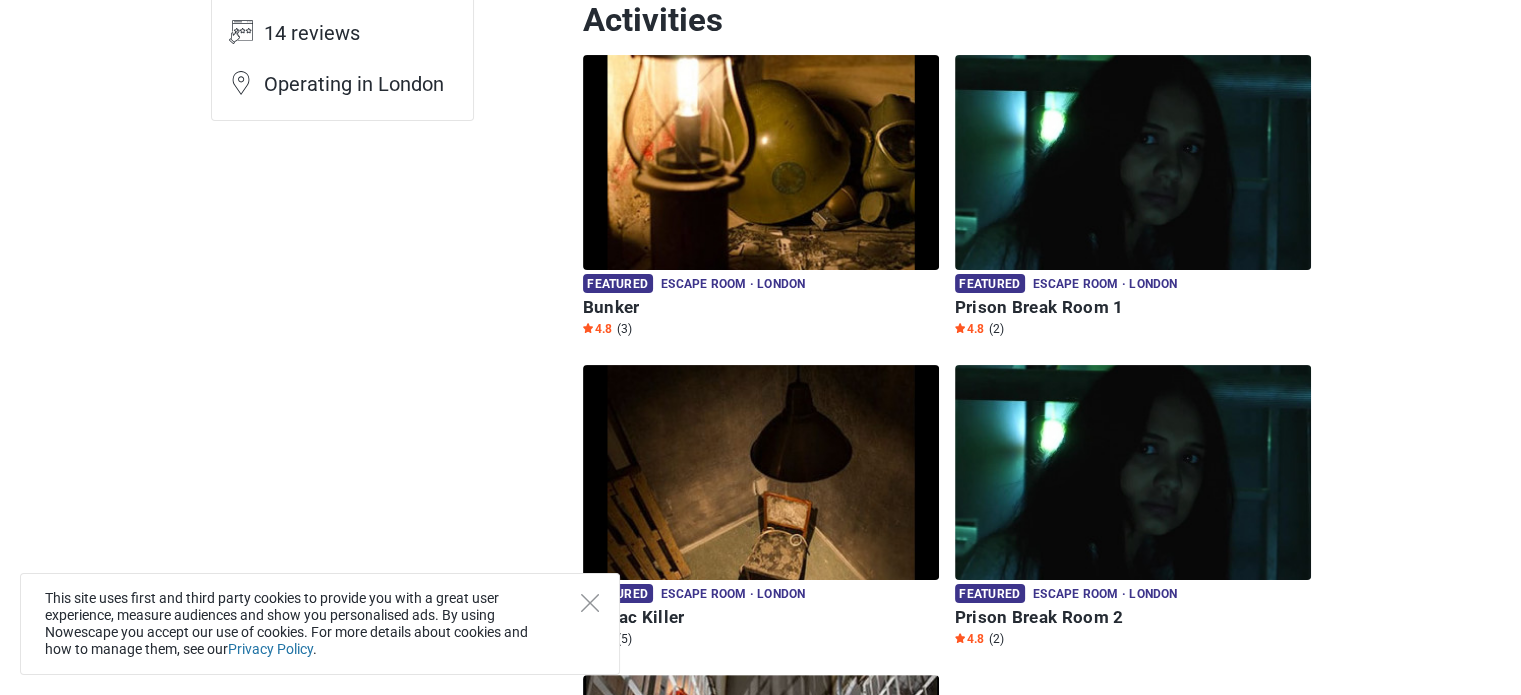scroll, scrollTop: 515, scrollLeft: 0, axis: vertical 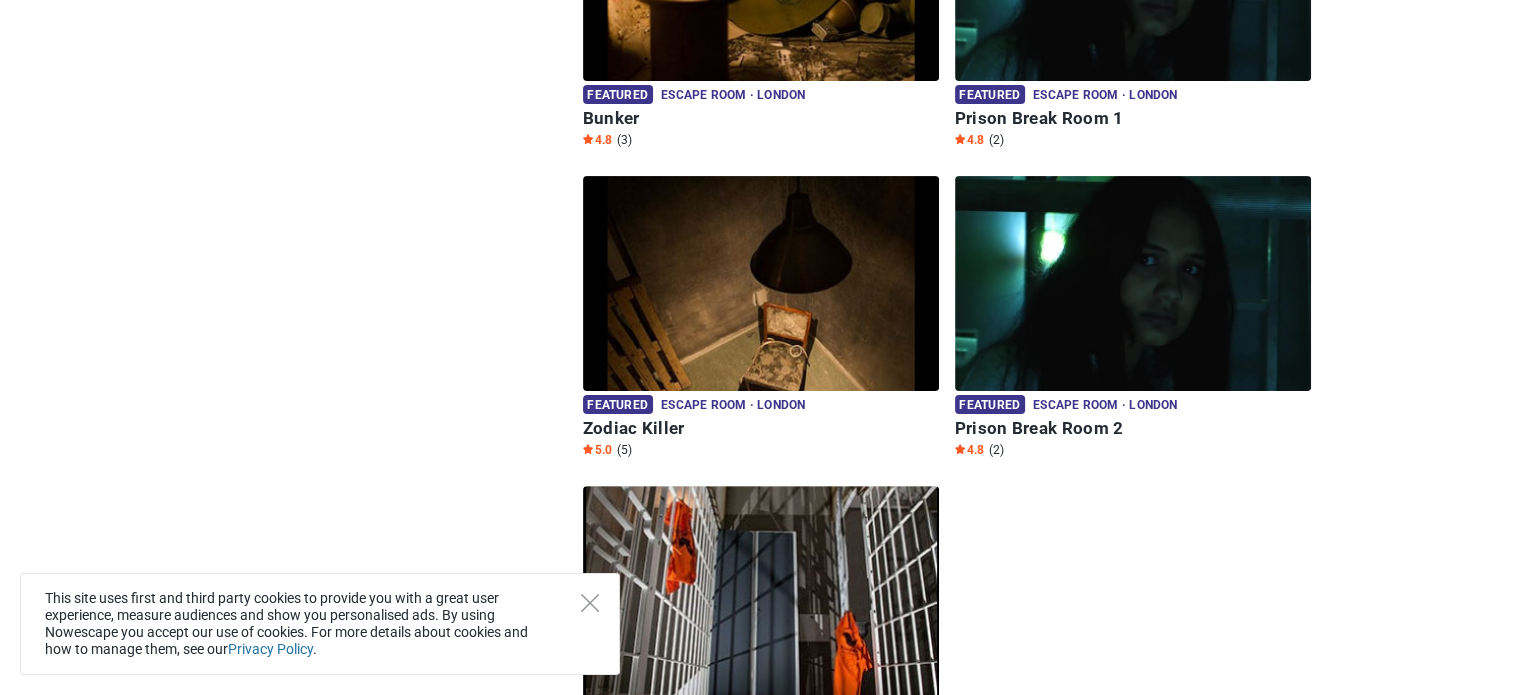 click at bounding box center [761, 283] 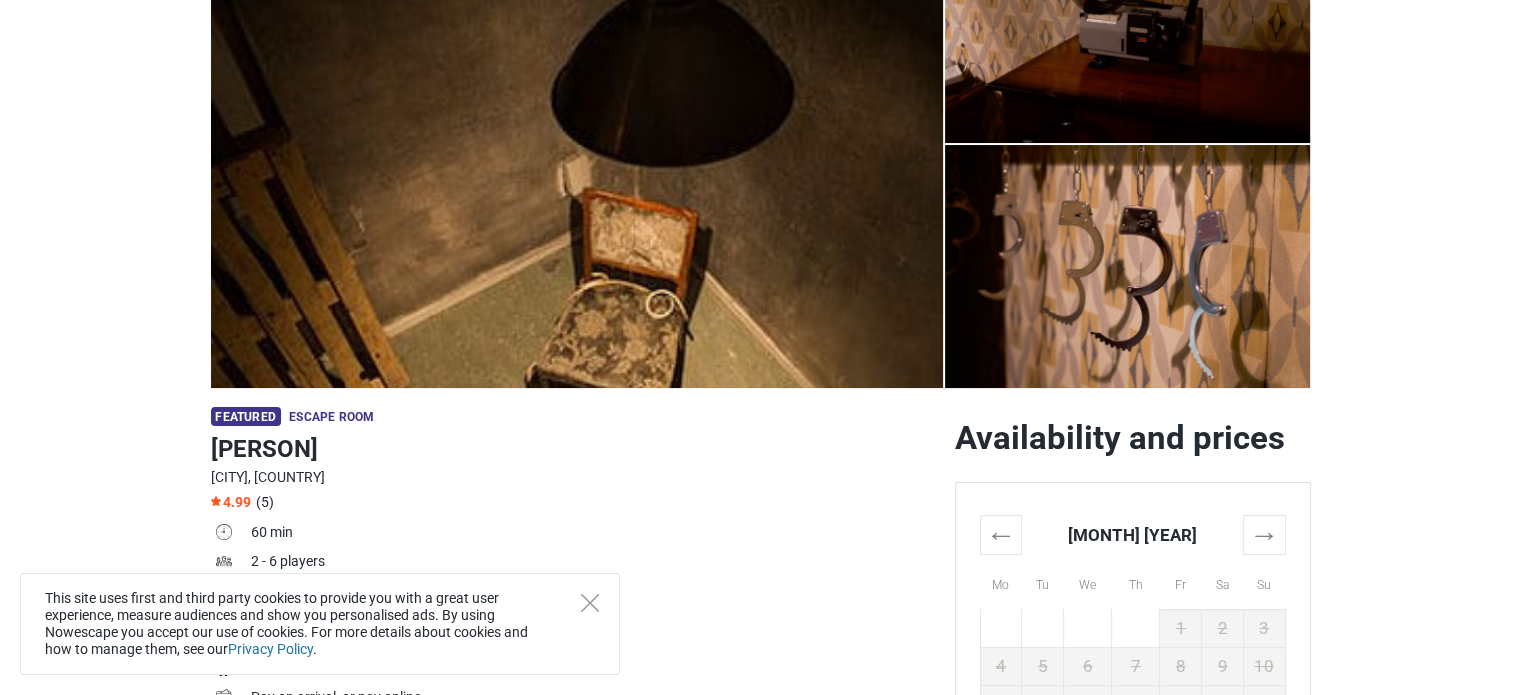 scroll, scrollTop: 516, scrollLeft: 0, axis: vertical 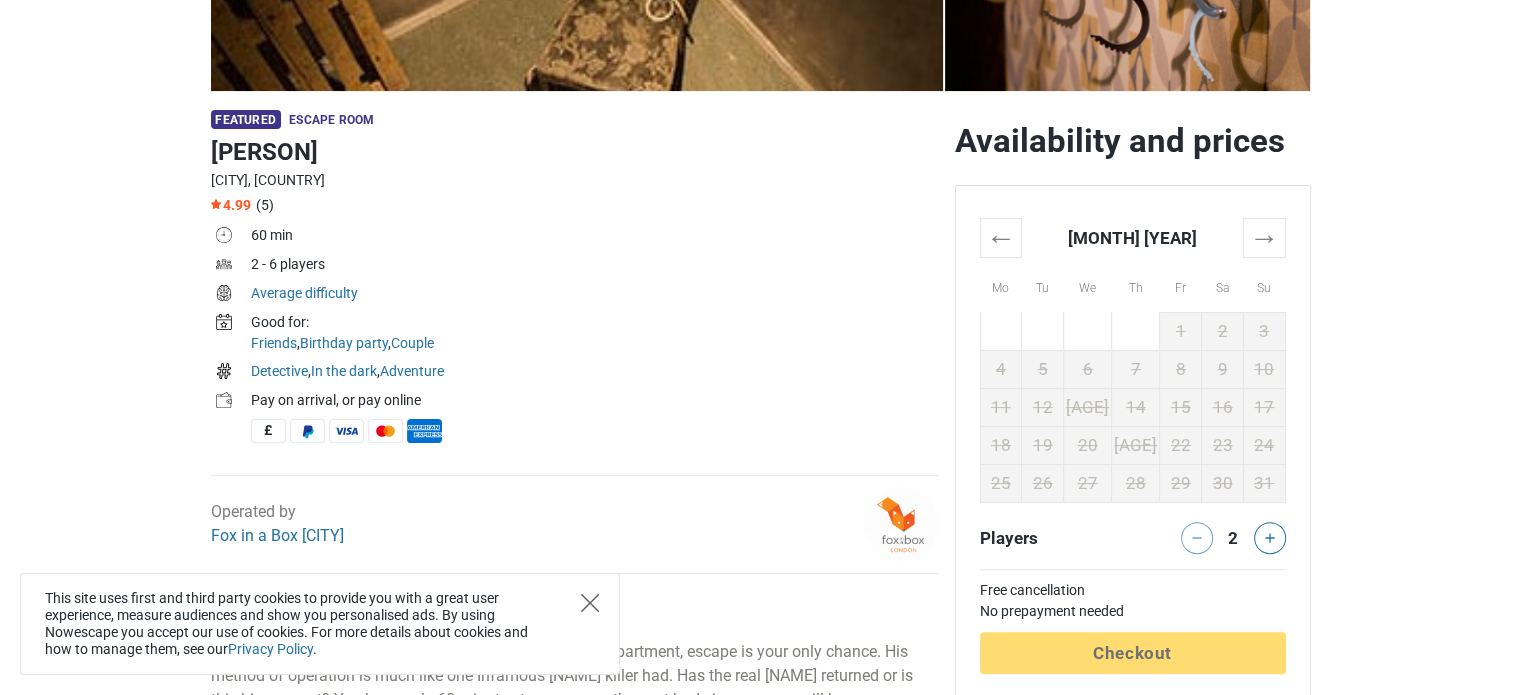 click 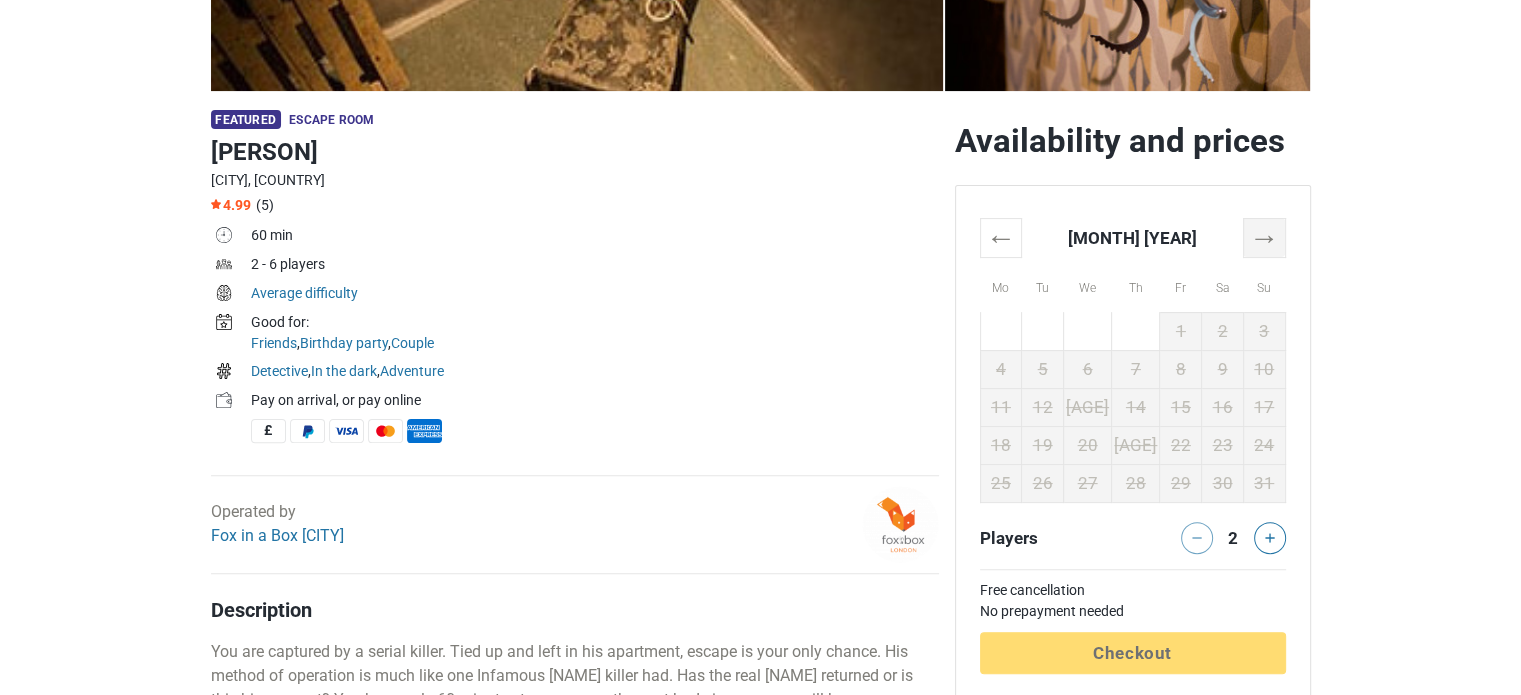 click on "→" at bounding box center (1264, 237) 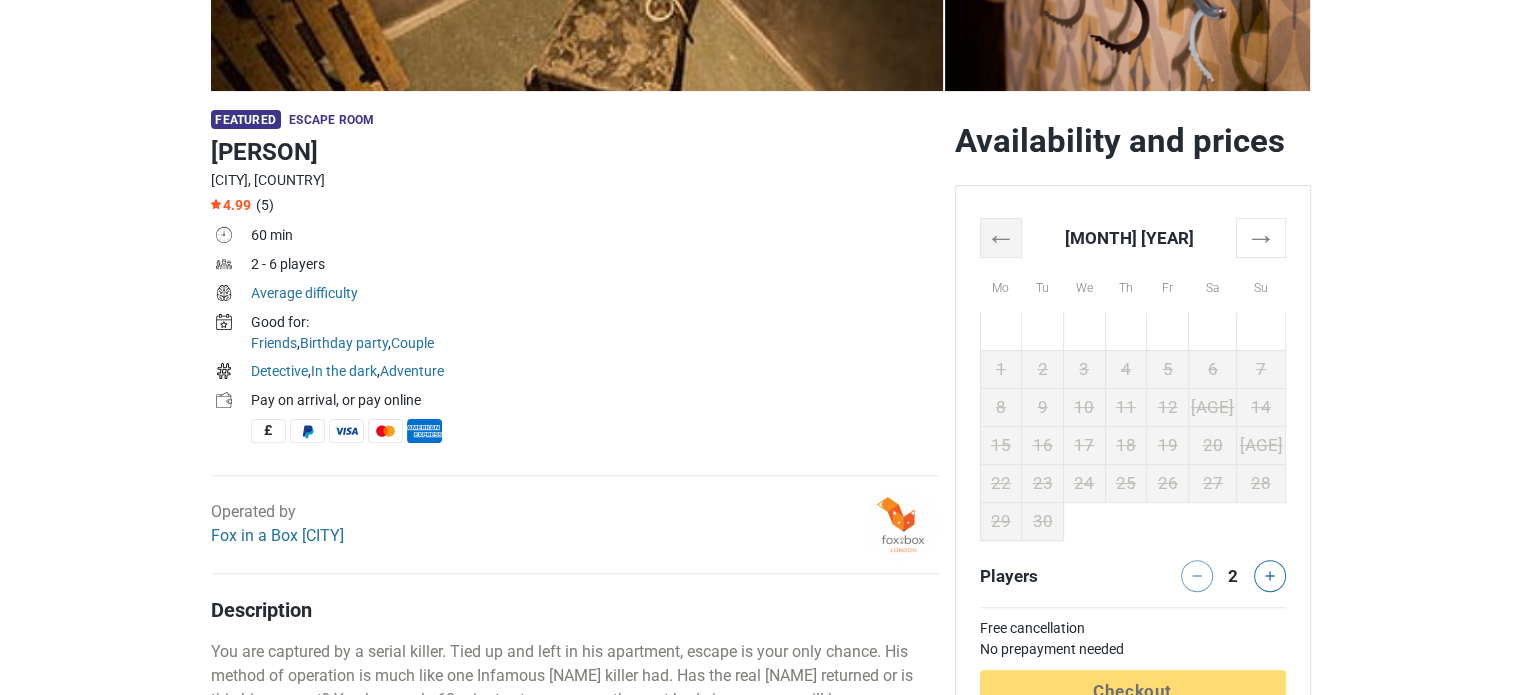 click on "←" at bounding box center [1001, 237] 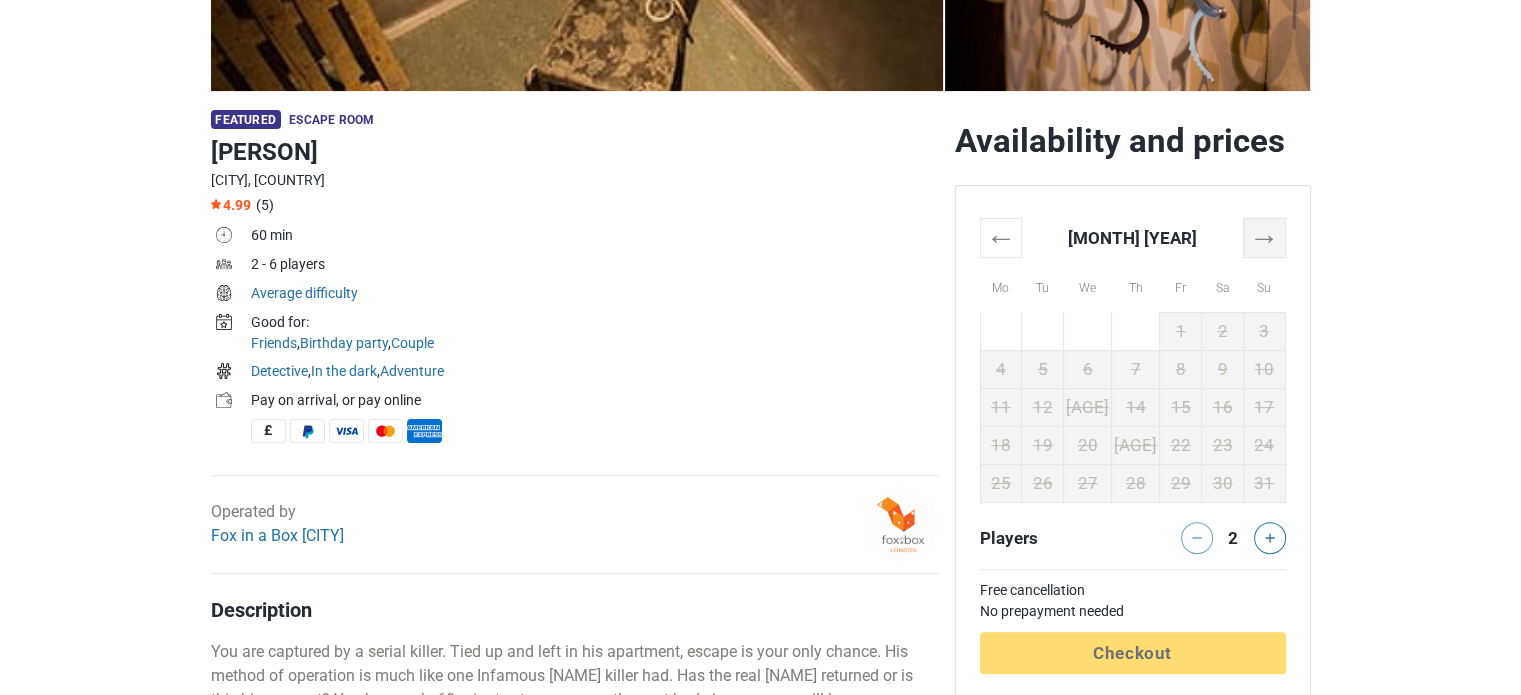 click on "→" at bounding box center (1264, 237) 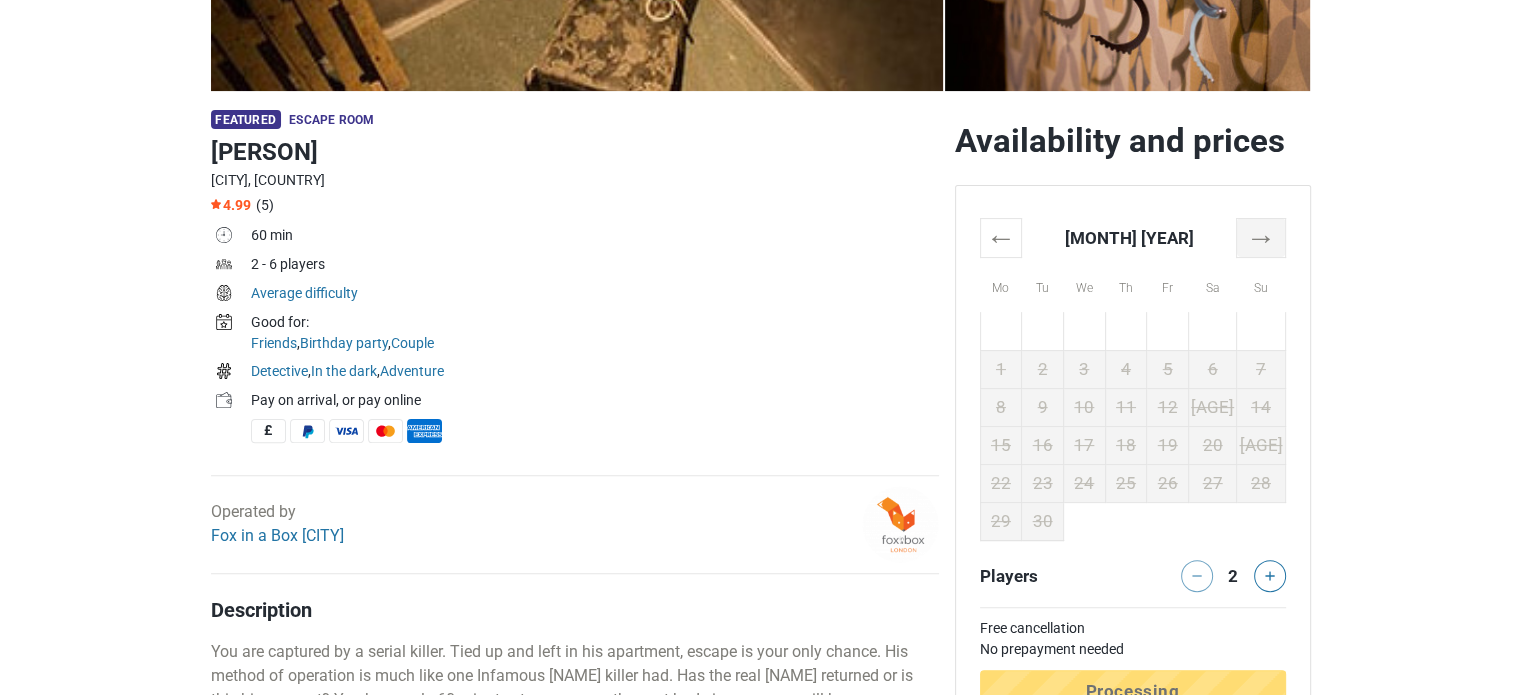 click on "→" at bounding box center (1261, 237) 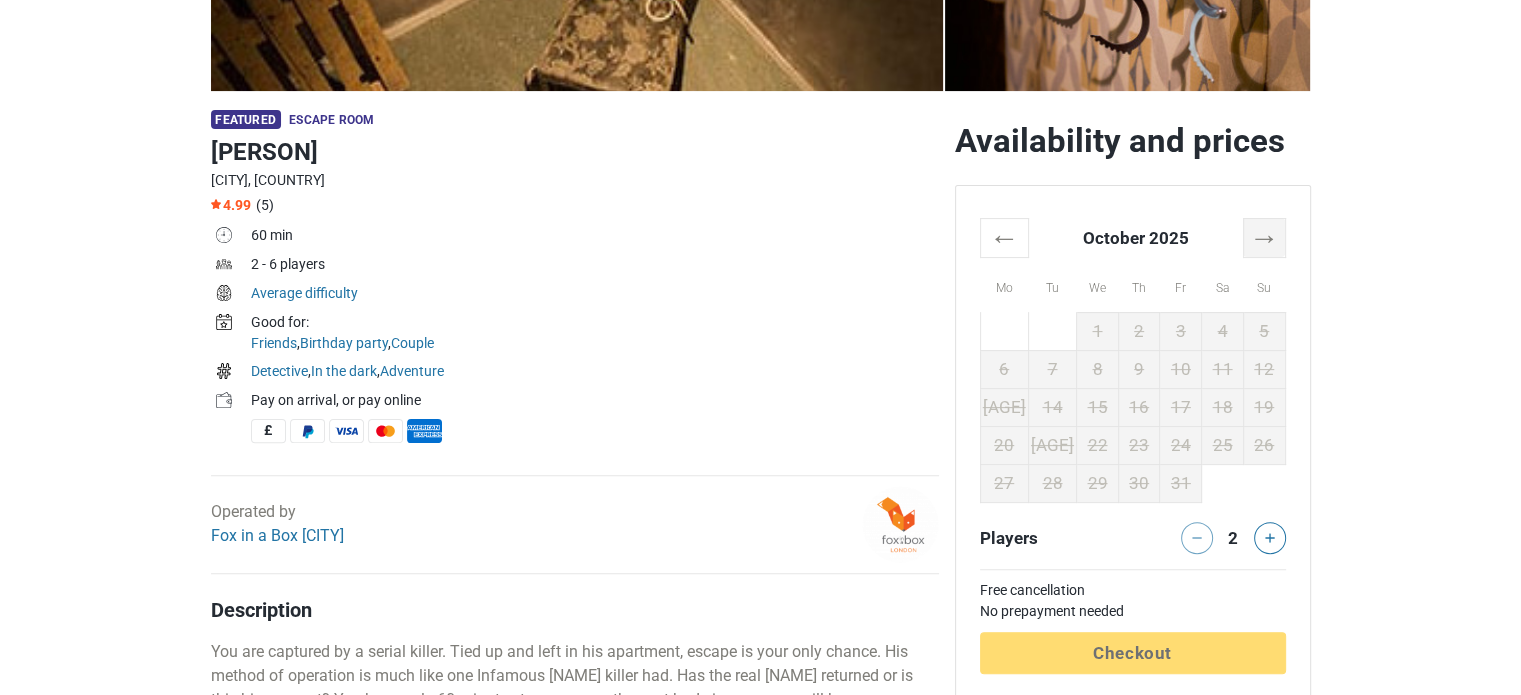 click on "→" at bounding box center (1264, 237) 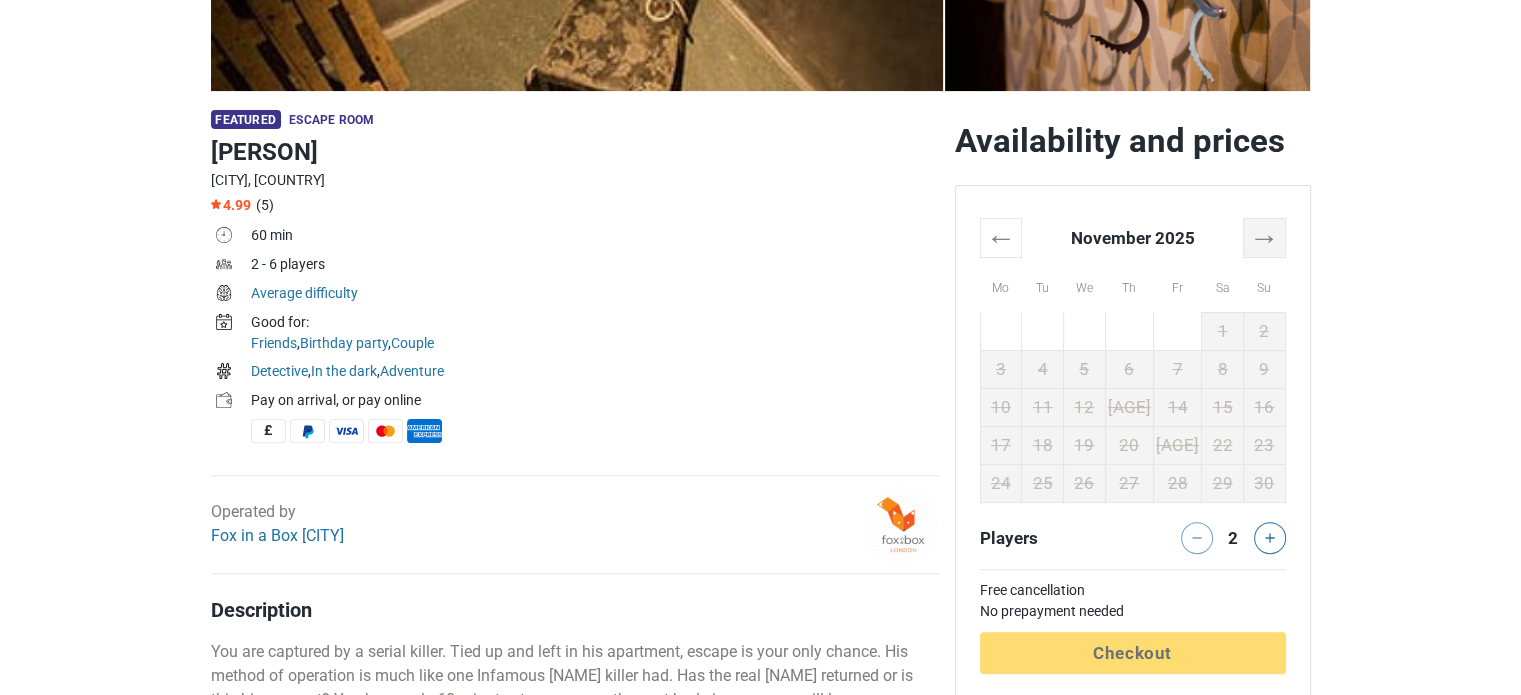 click on "→" at bounding box center [1264, 237] 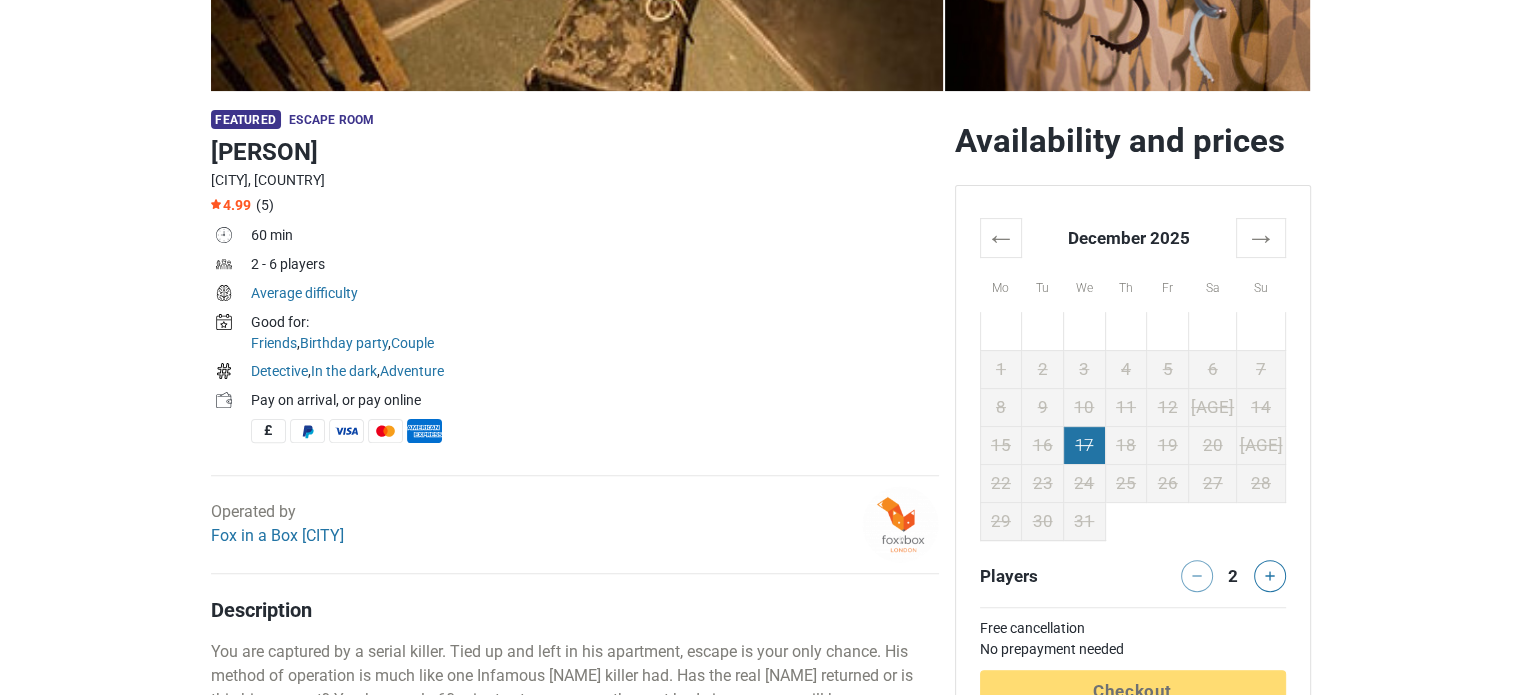 click on "17" at bounding box center (1084, 445) 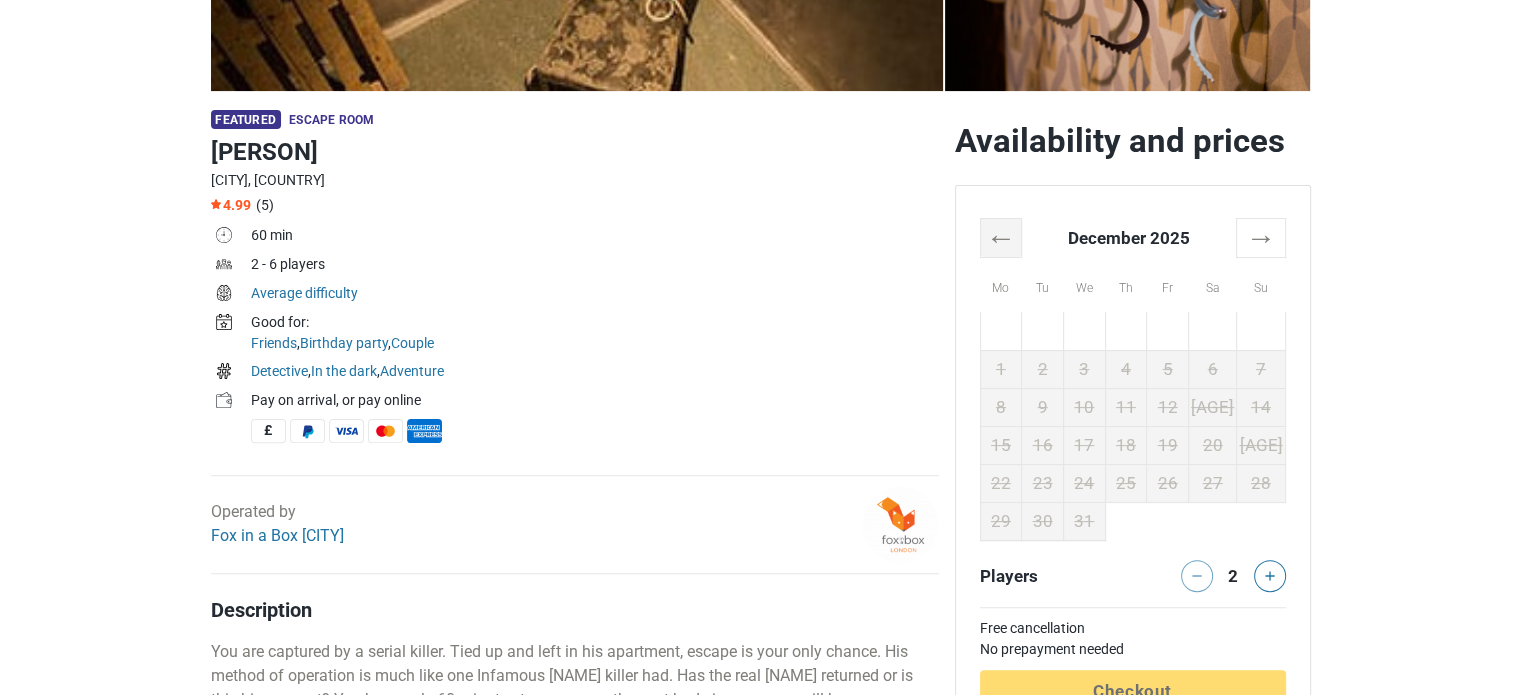 click on "←" at bounding box center [1001, 237] 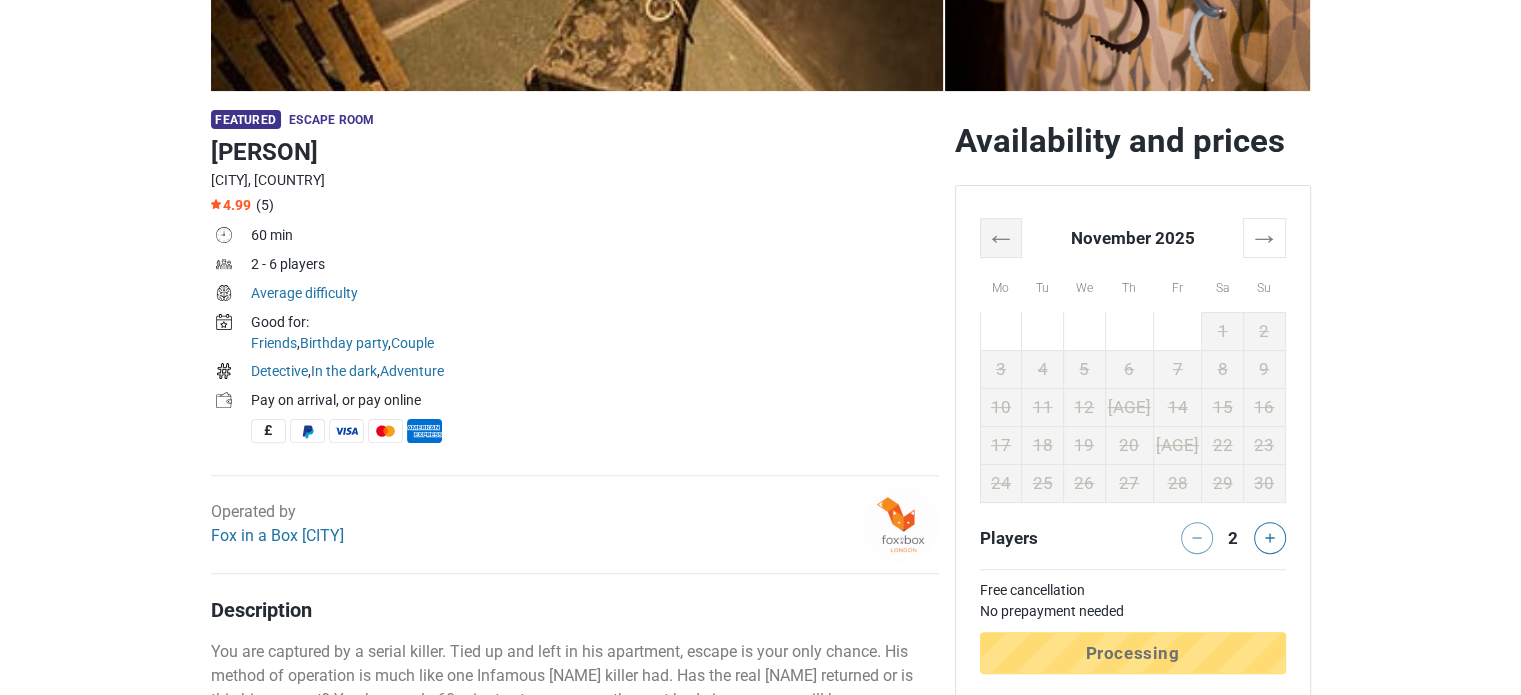 click on "←" at bounding box center [1001, 237] 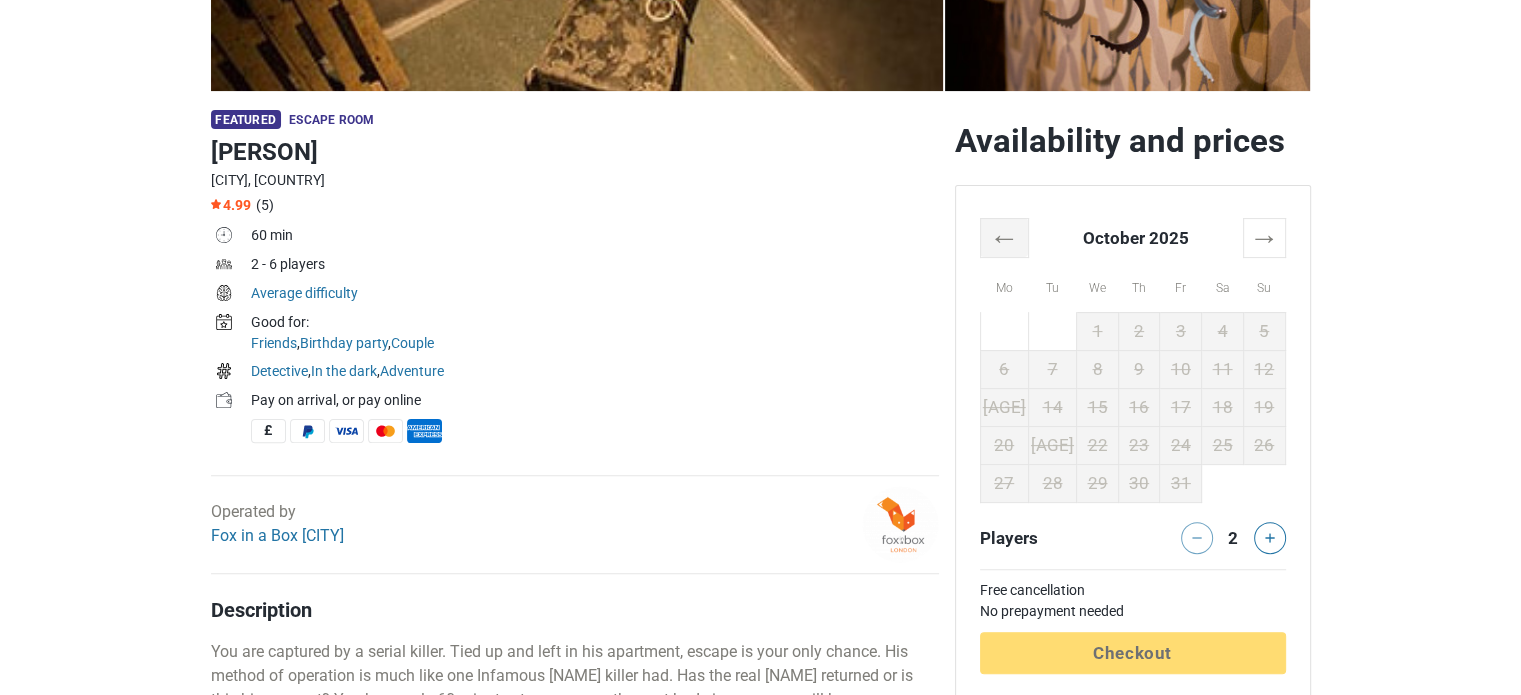 click on "←" at bounding box center (1004, 237) 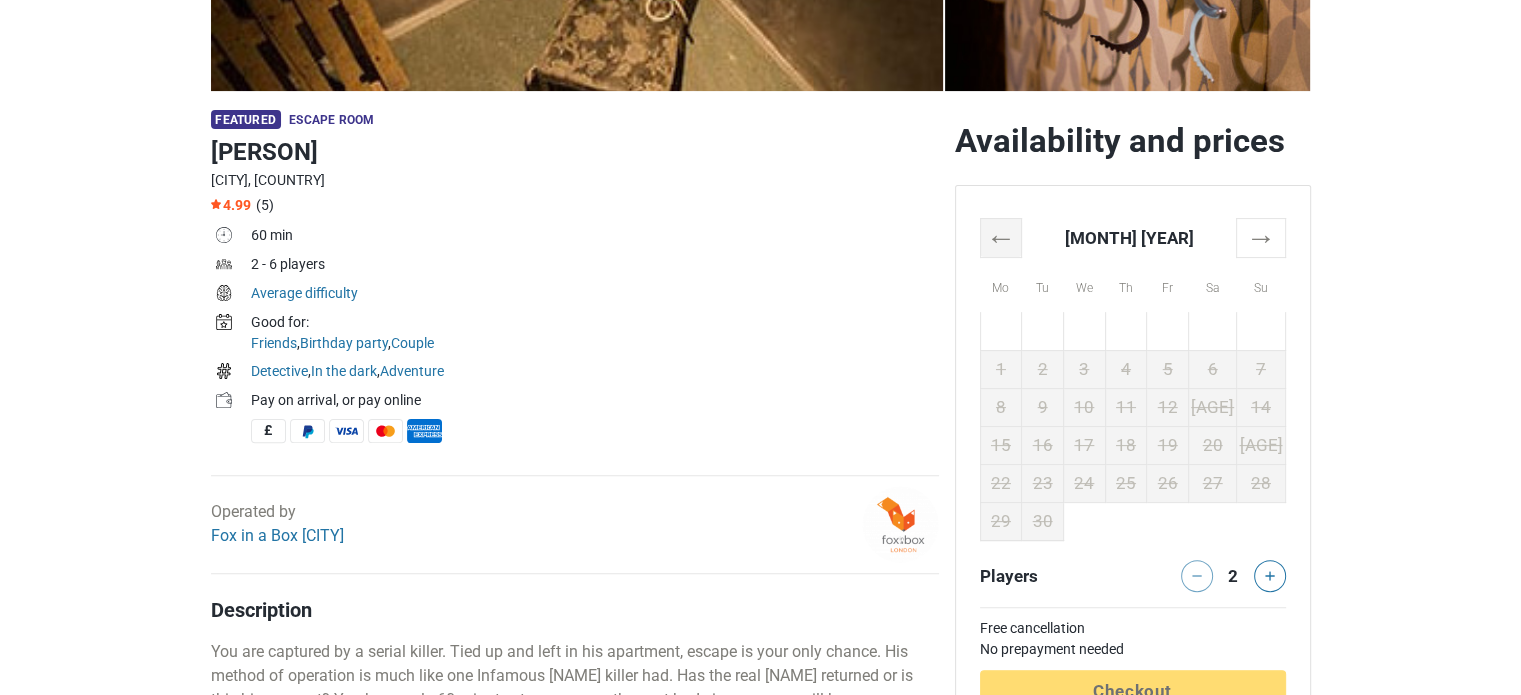 click on "←" at bounding box center (1001, 237) 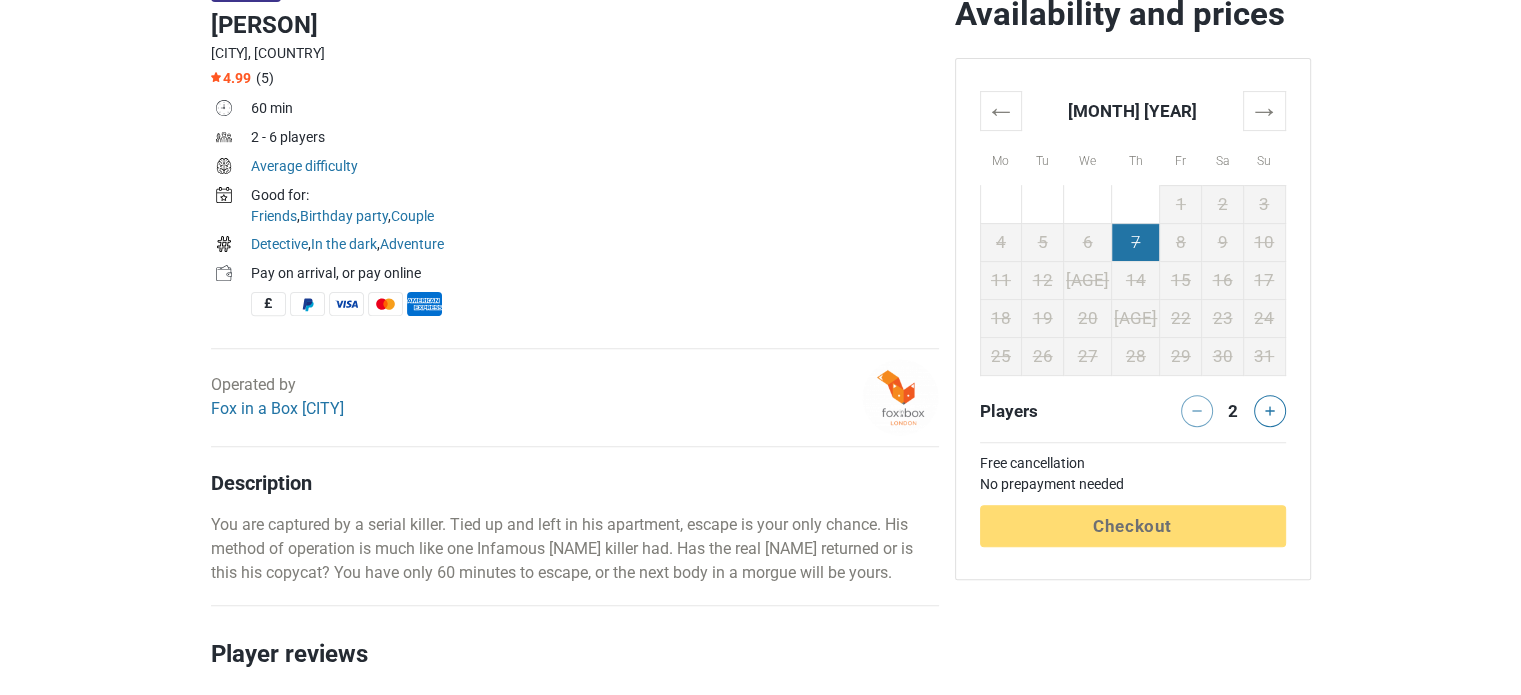 scroll, scrollTop: 624, scrollLeft: 0, axis: vertical 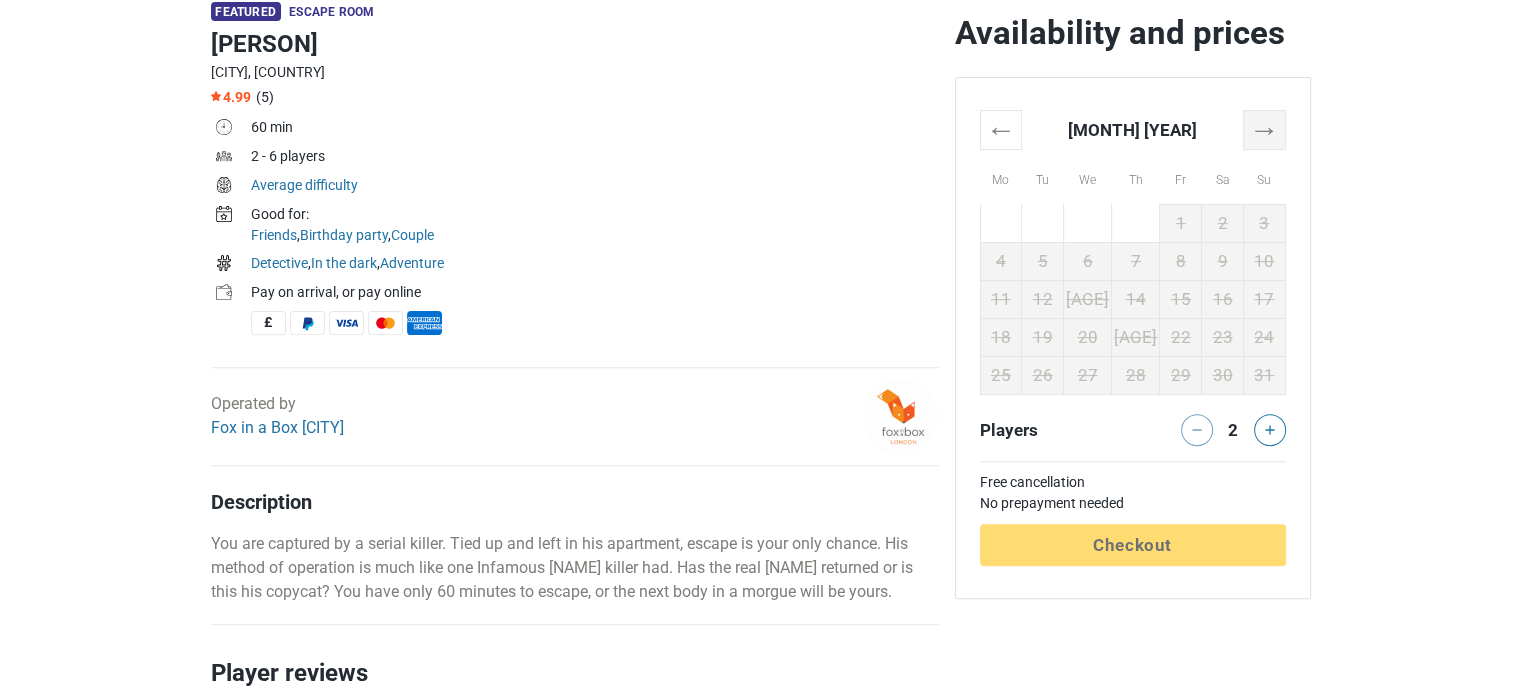 click on "→" at bounding box center (1264, 129) 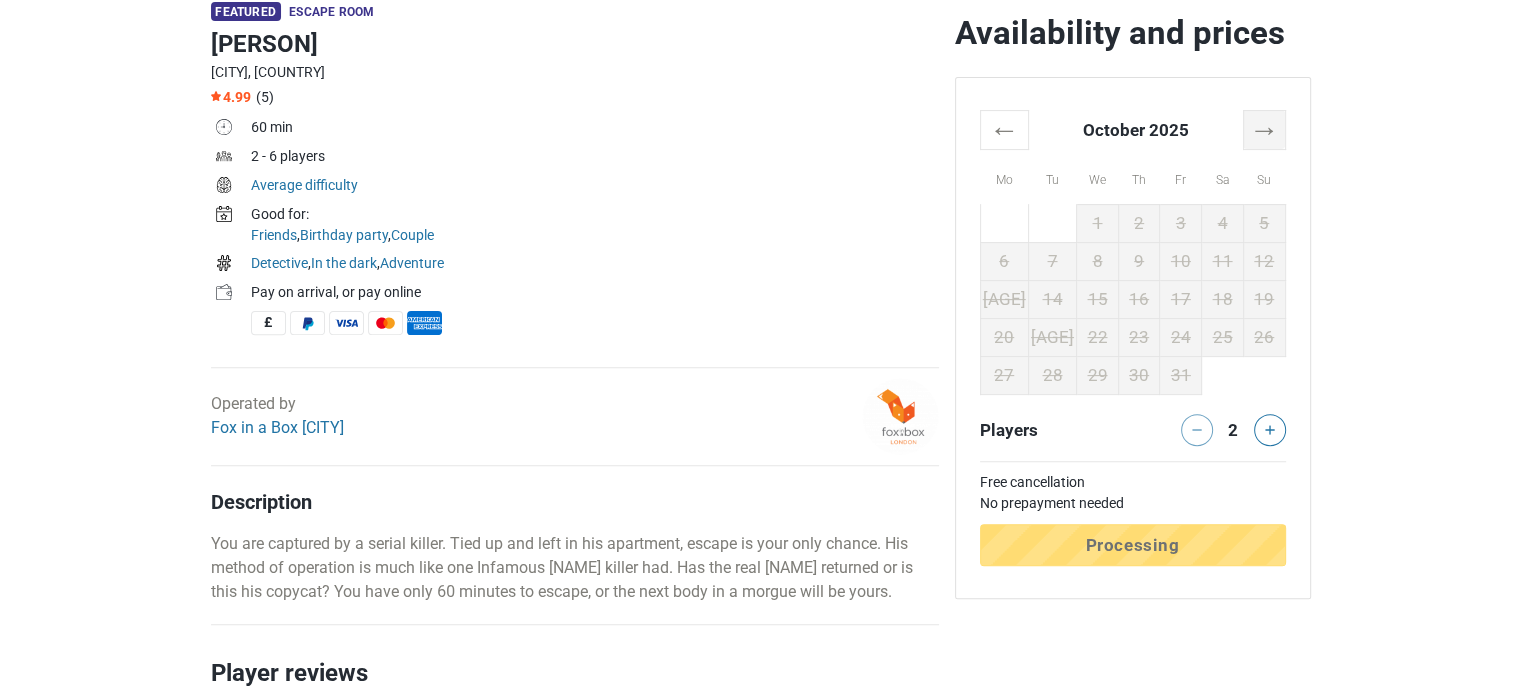 click on "→" at bounding box center (1264, 129) 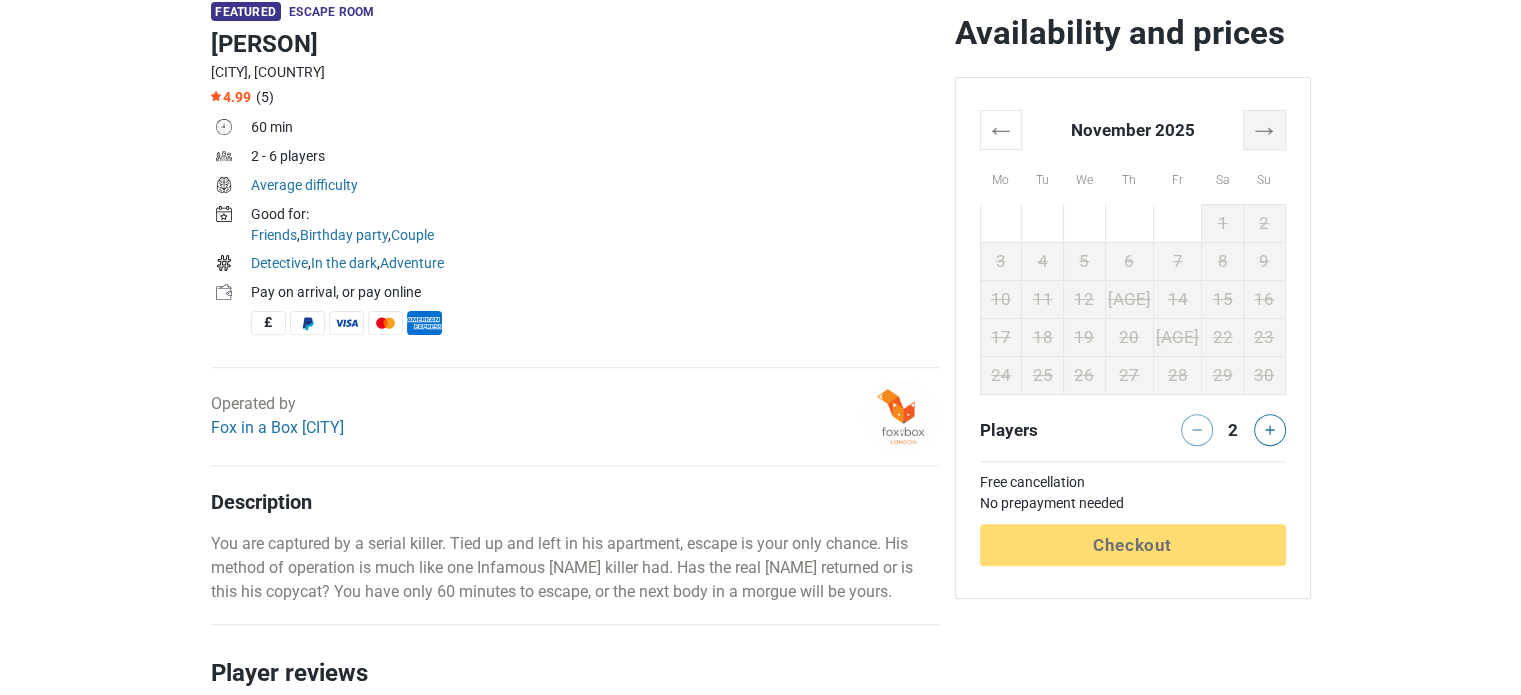 click on "→" at bounding box center (1264, 129) 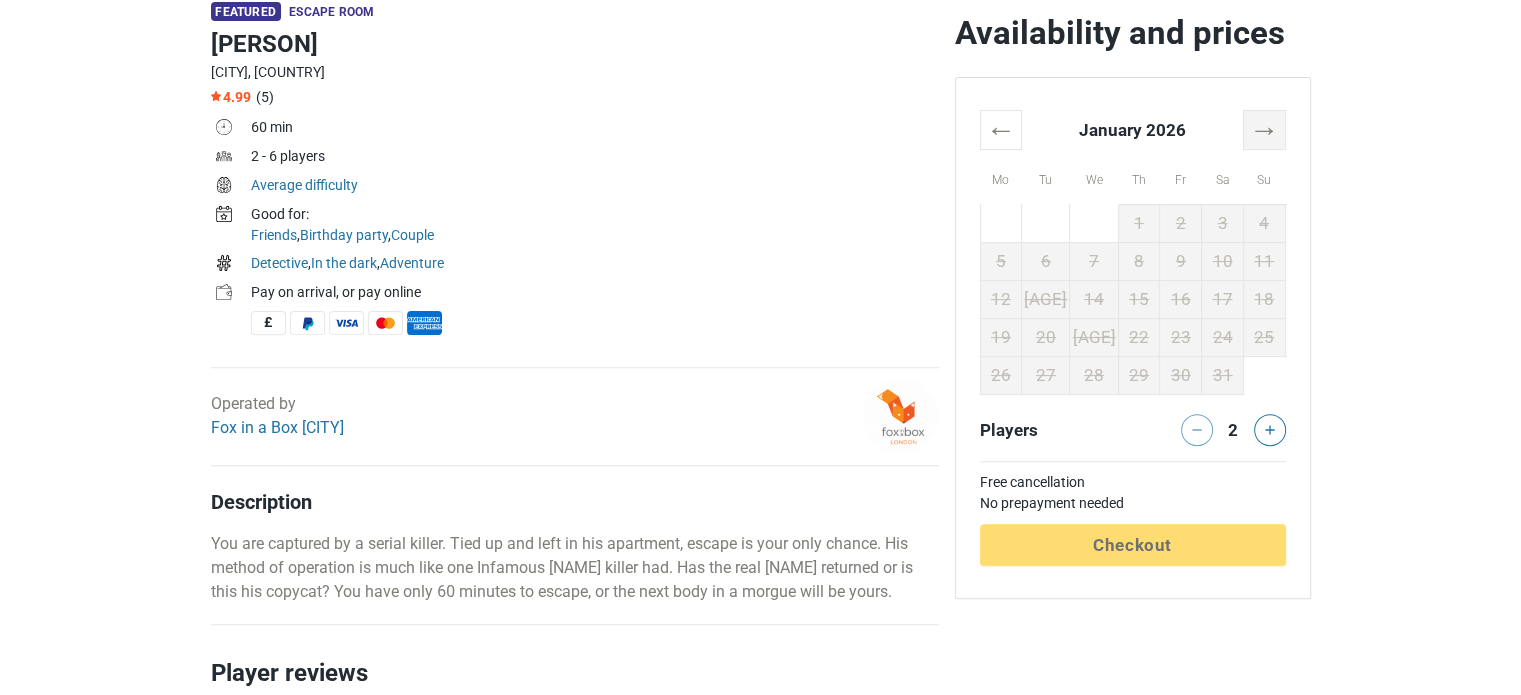 click on "→" at bounding box center (1264, 129) 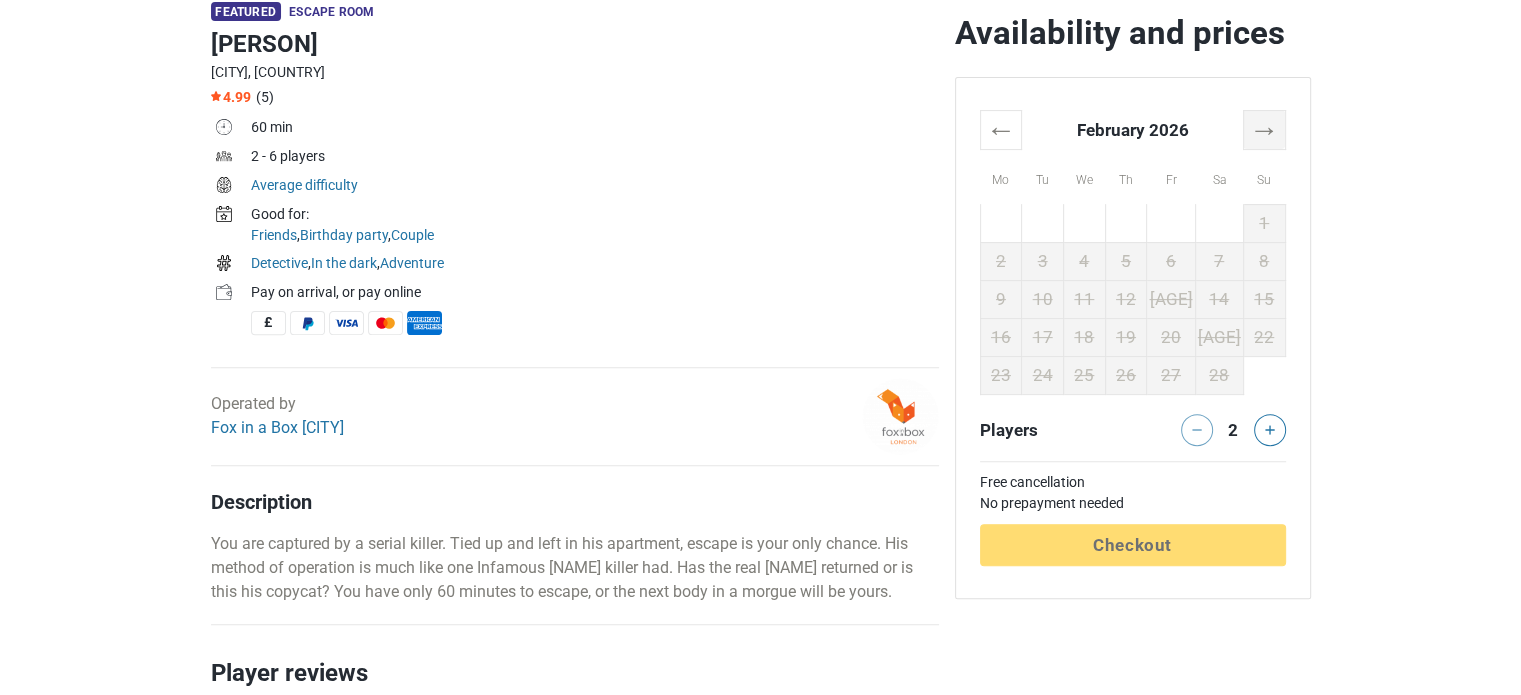 click on "→" at bounding box center (1264, 129) 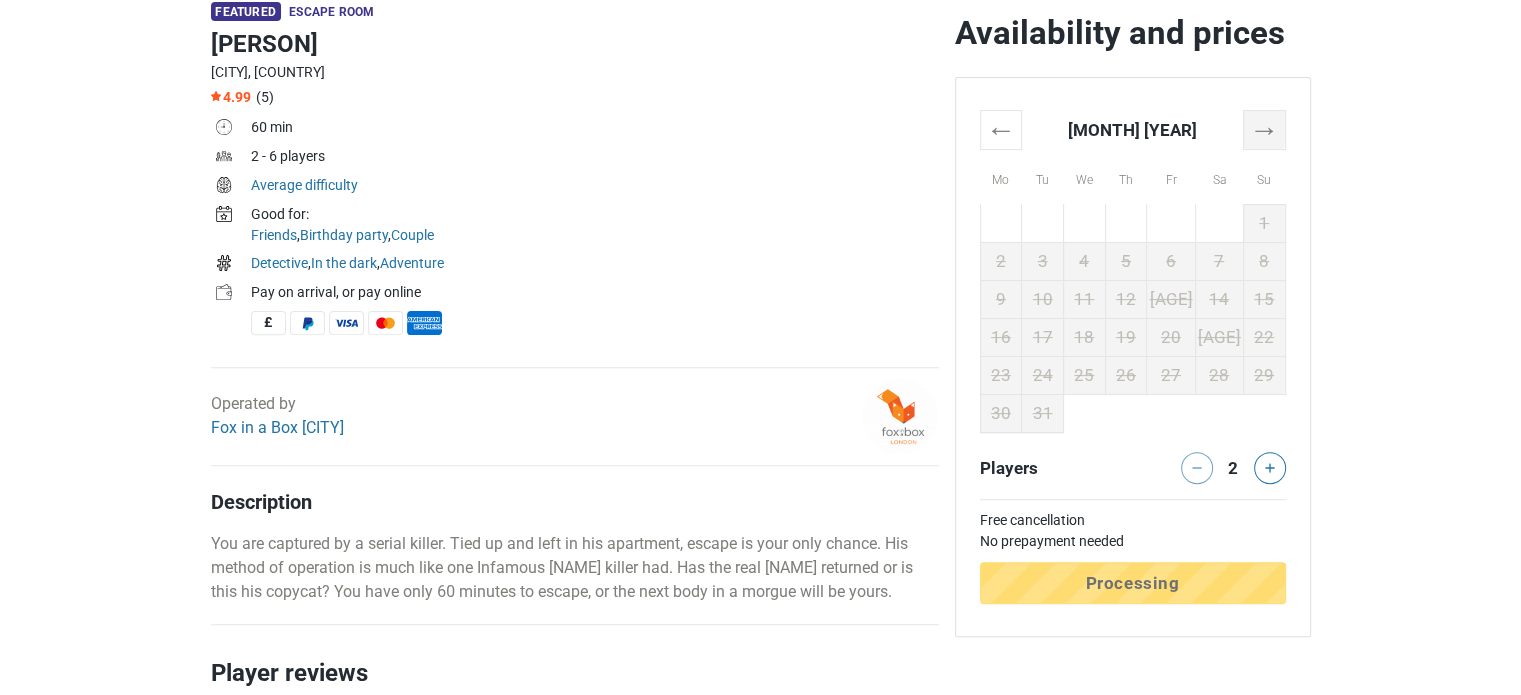 click on "→" at bounding box center [1264, 129] 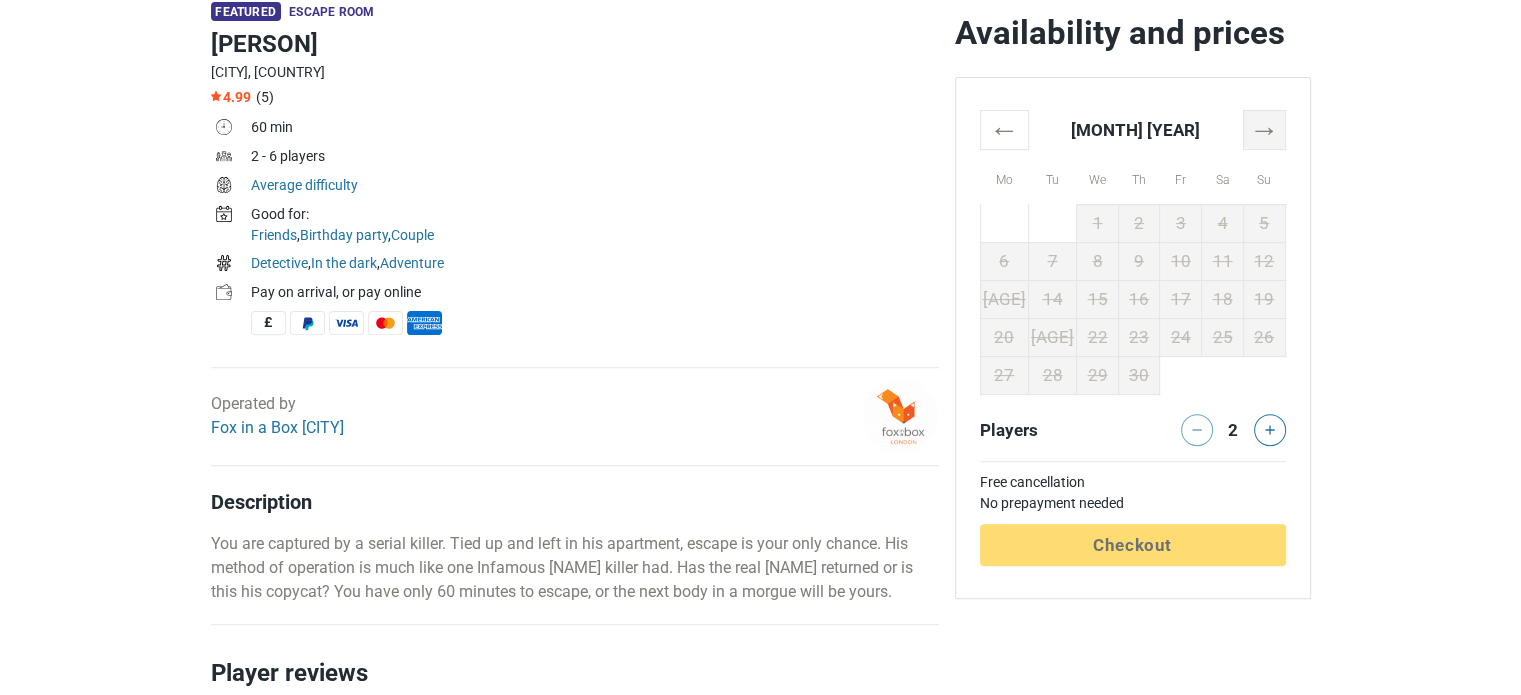 click on "→" at bounding box center [1264, 129] 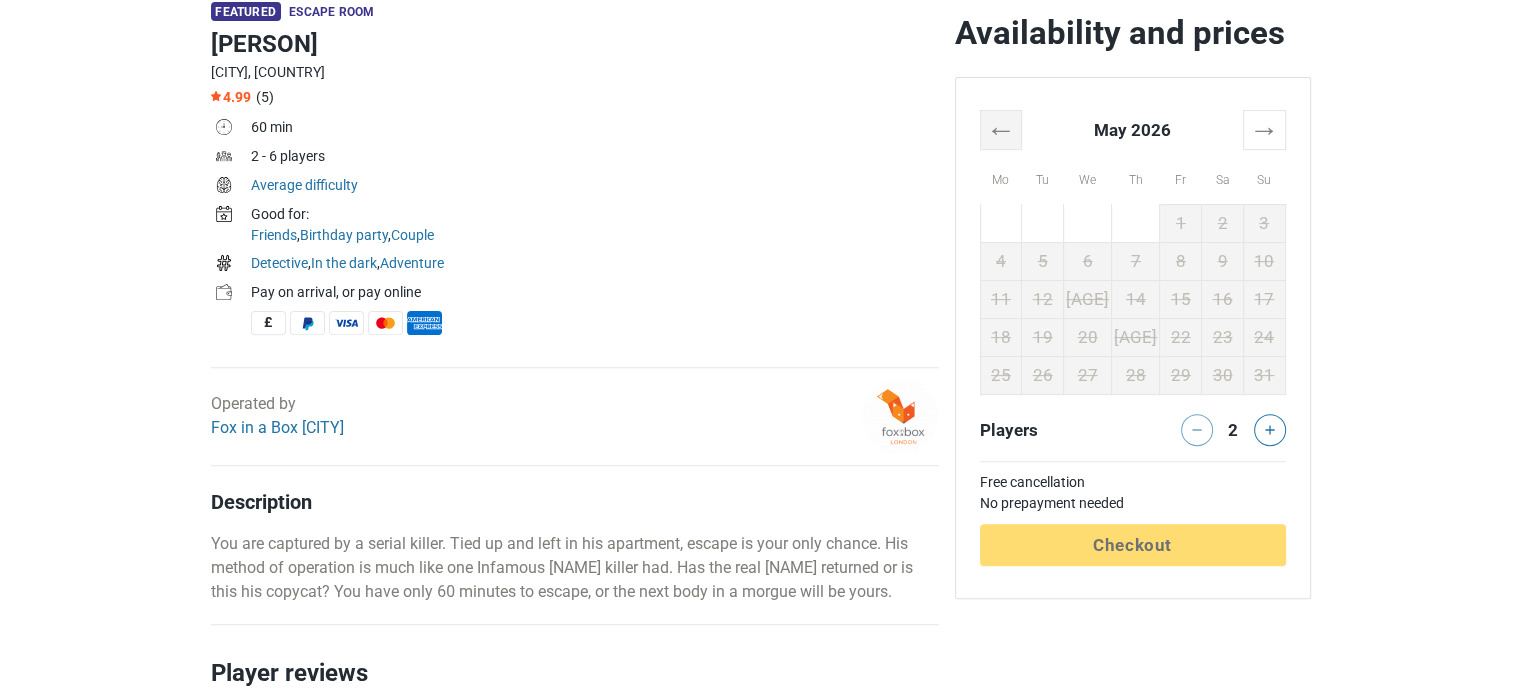 click on "←" at bounding box center (1001, 129) 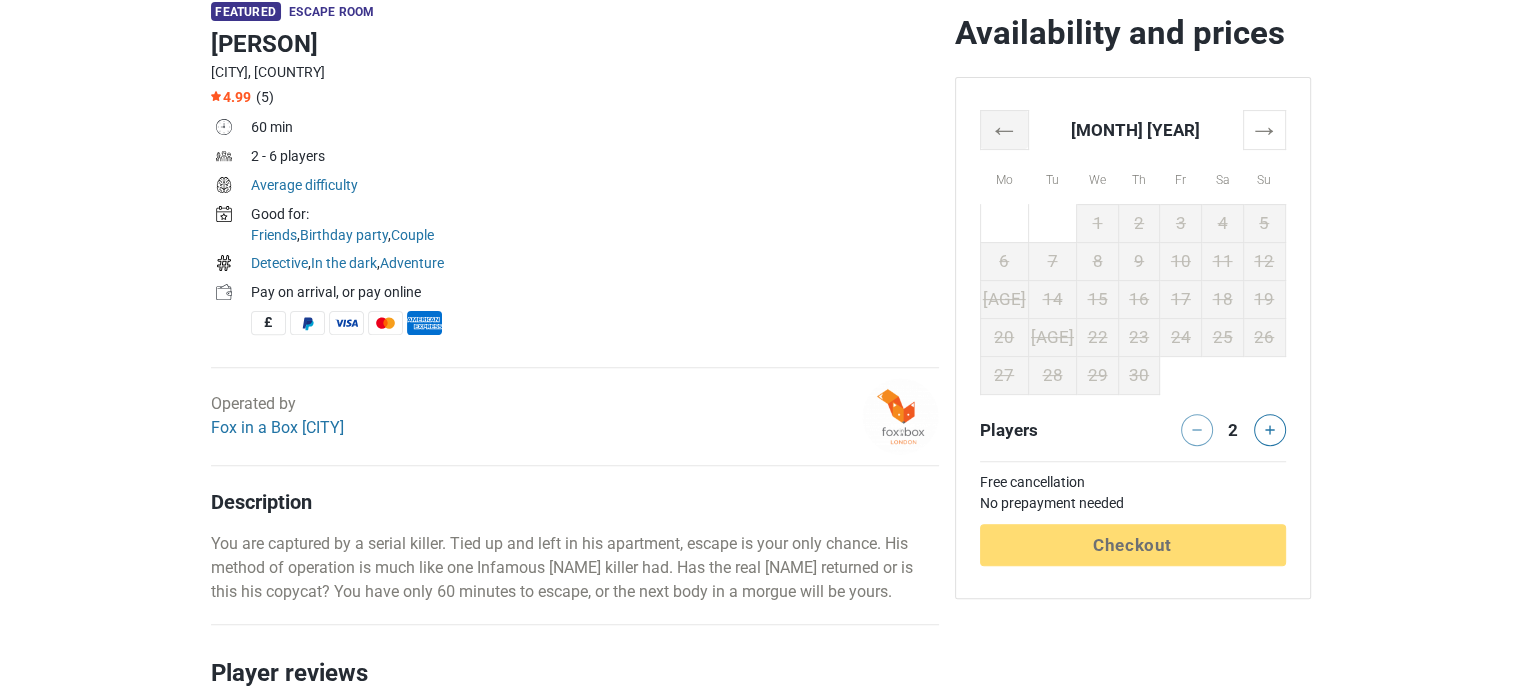 click on "←" at bounding box center (1004, 129) 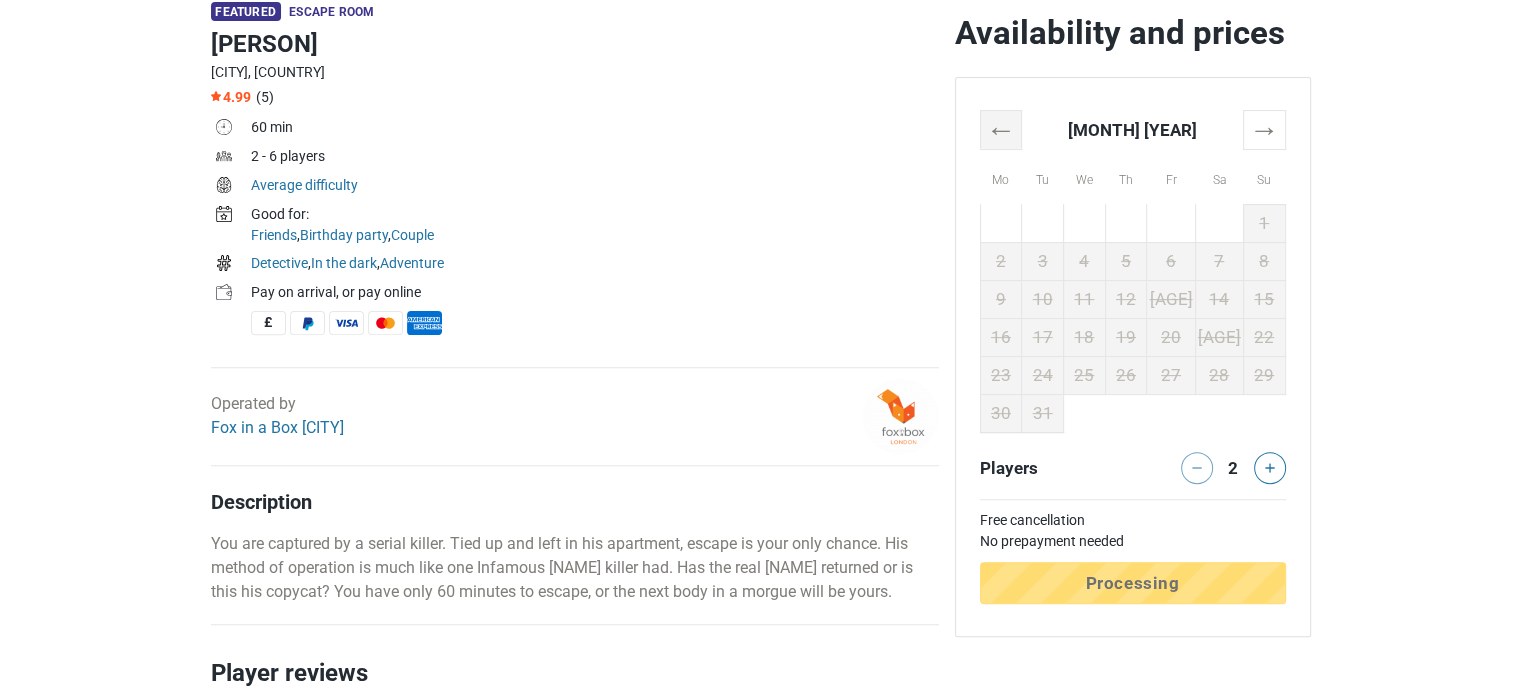 click on "←" at bounding box center [1001, 129] 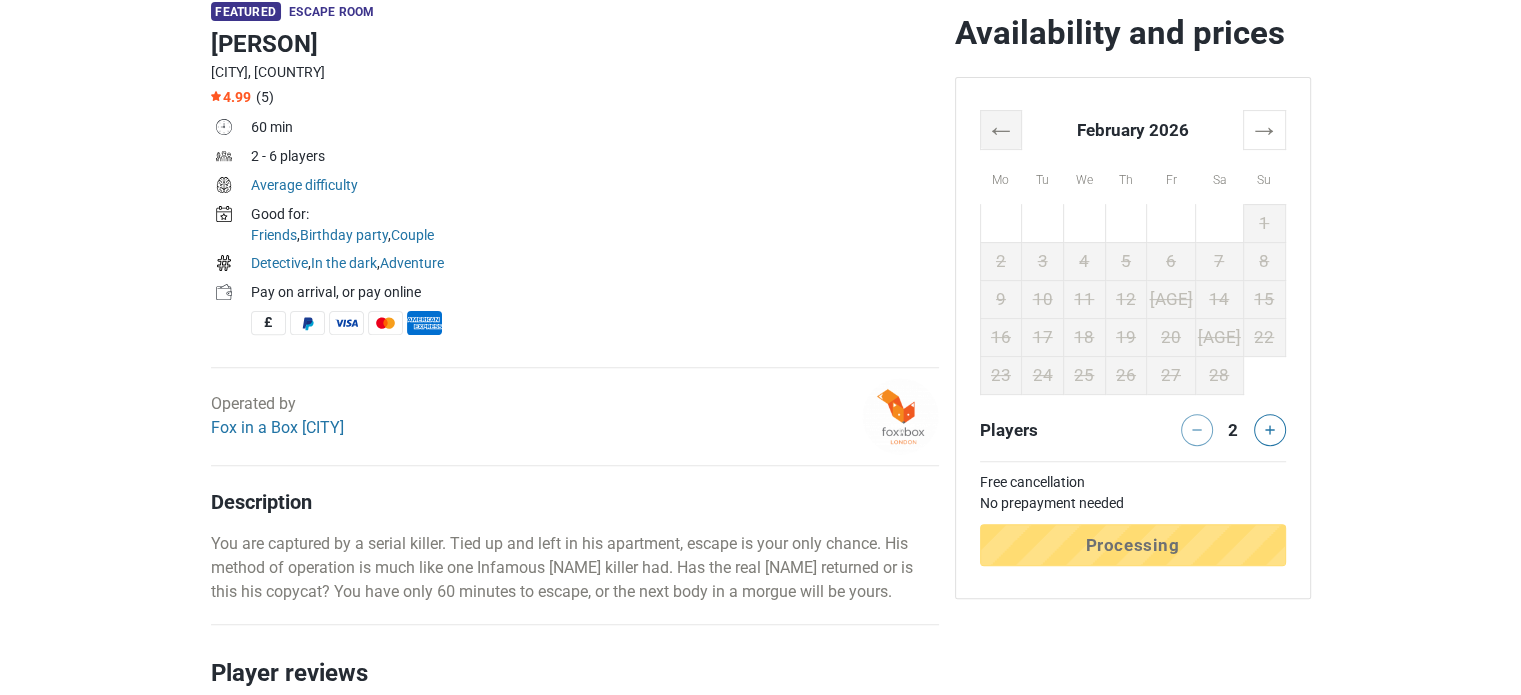 click on "←" at bounding box center (1001, 129) 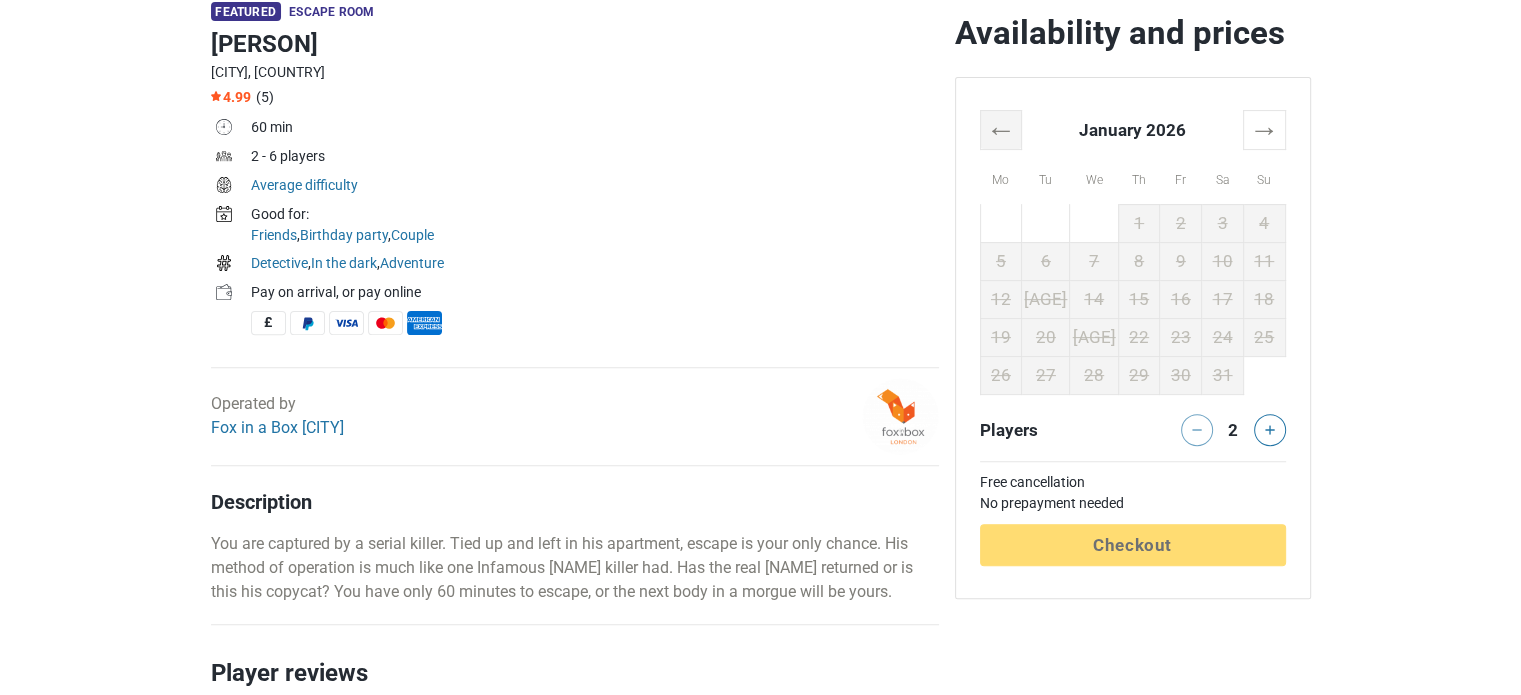 click on "←" at bounding box center (1001, 129) 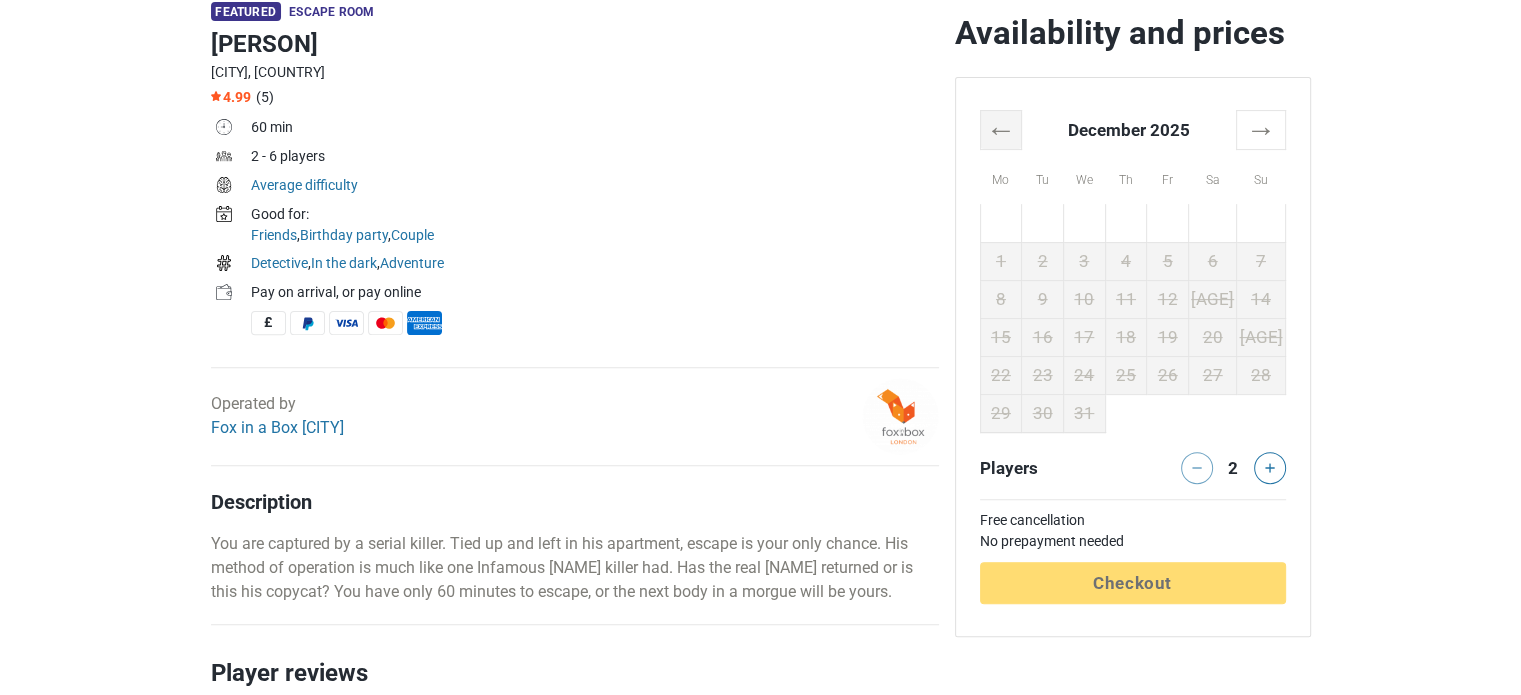 click on "←" at bounding box center [1001, 129] 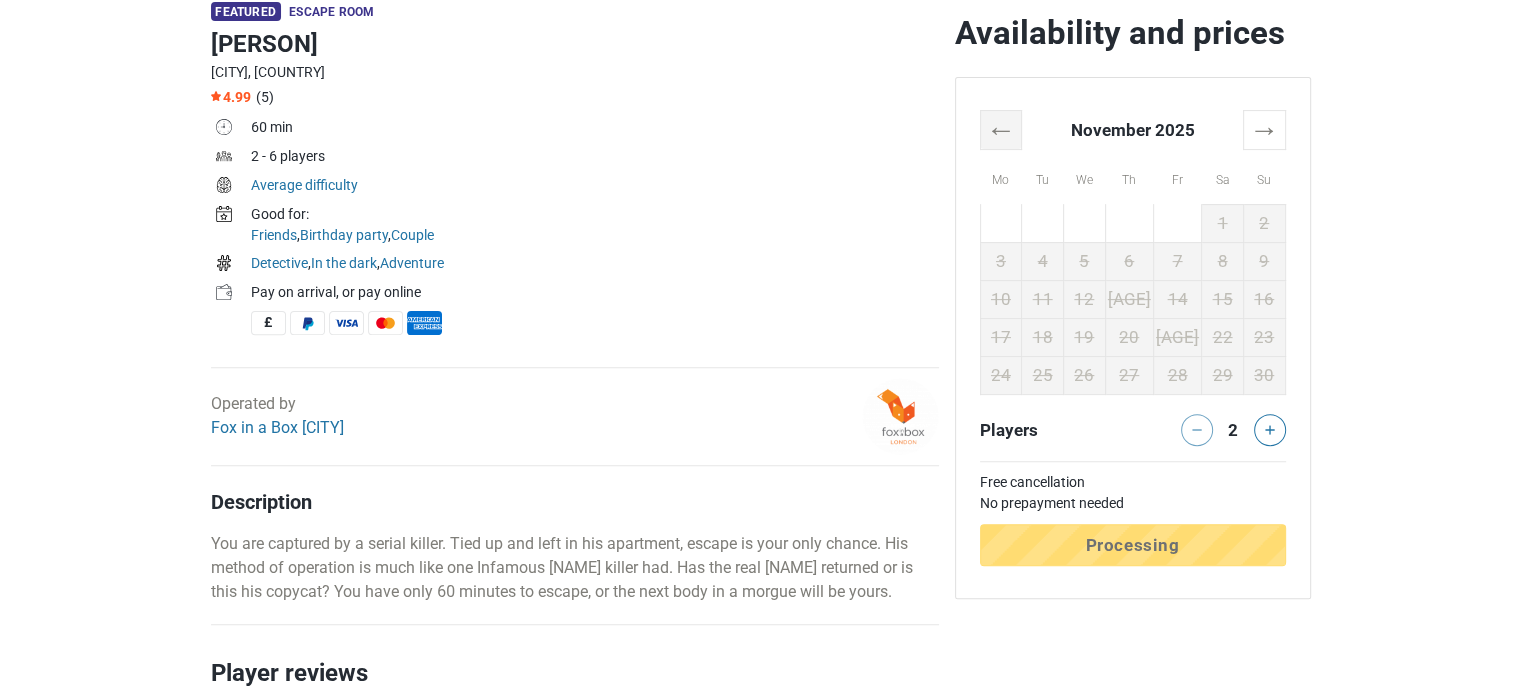 click on "←" at bounding box center (1001, 129) 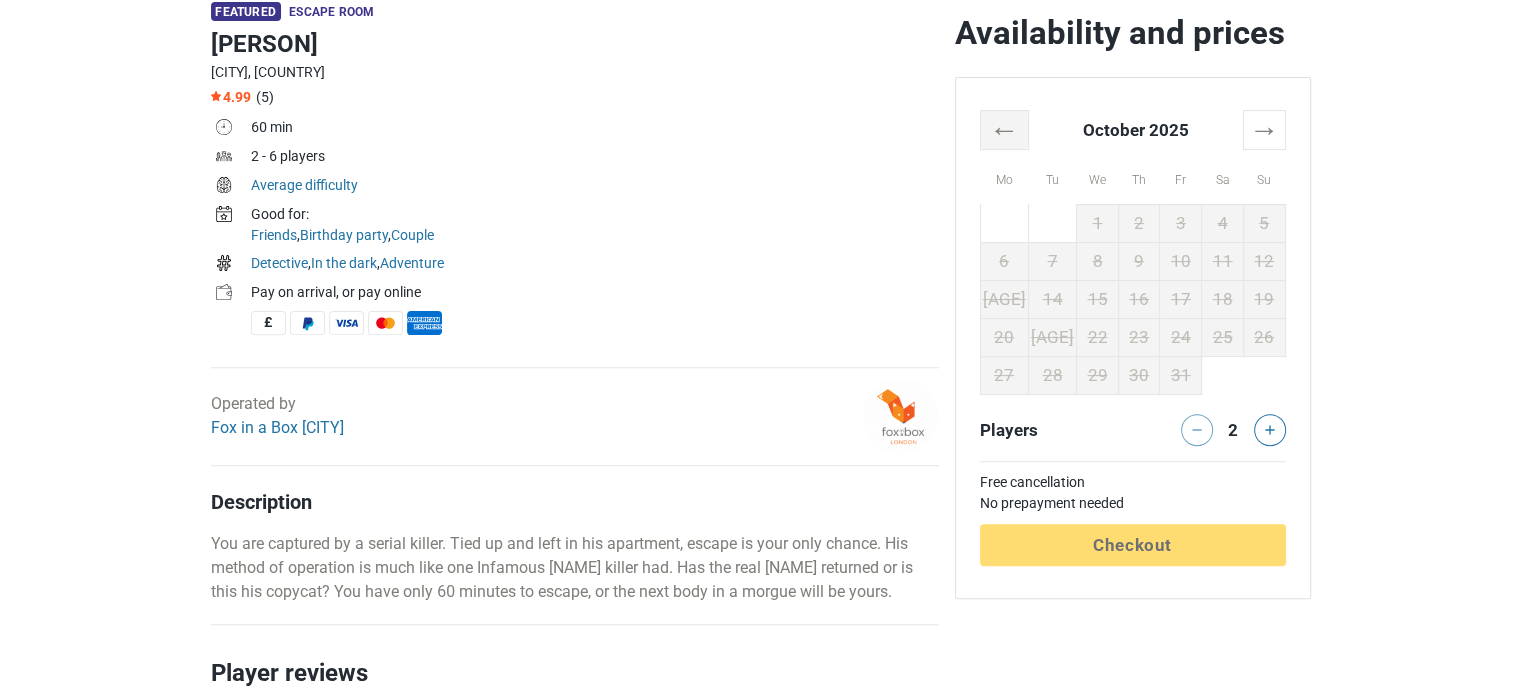 click on "←" at bounding box center [1004, 129] 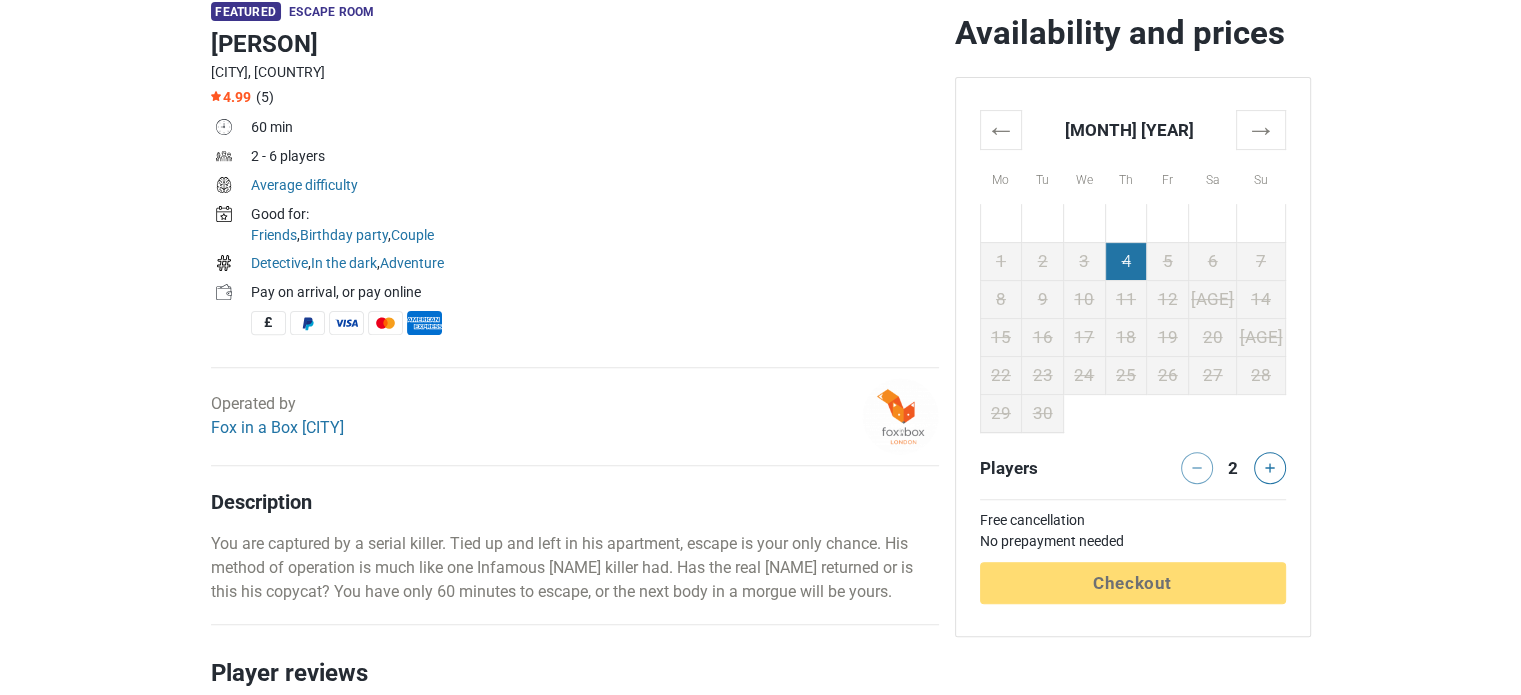 click on "4" at bounding box center (1126, 261) 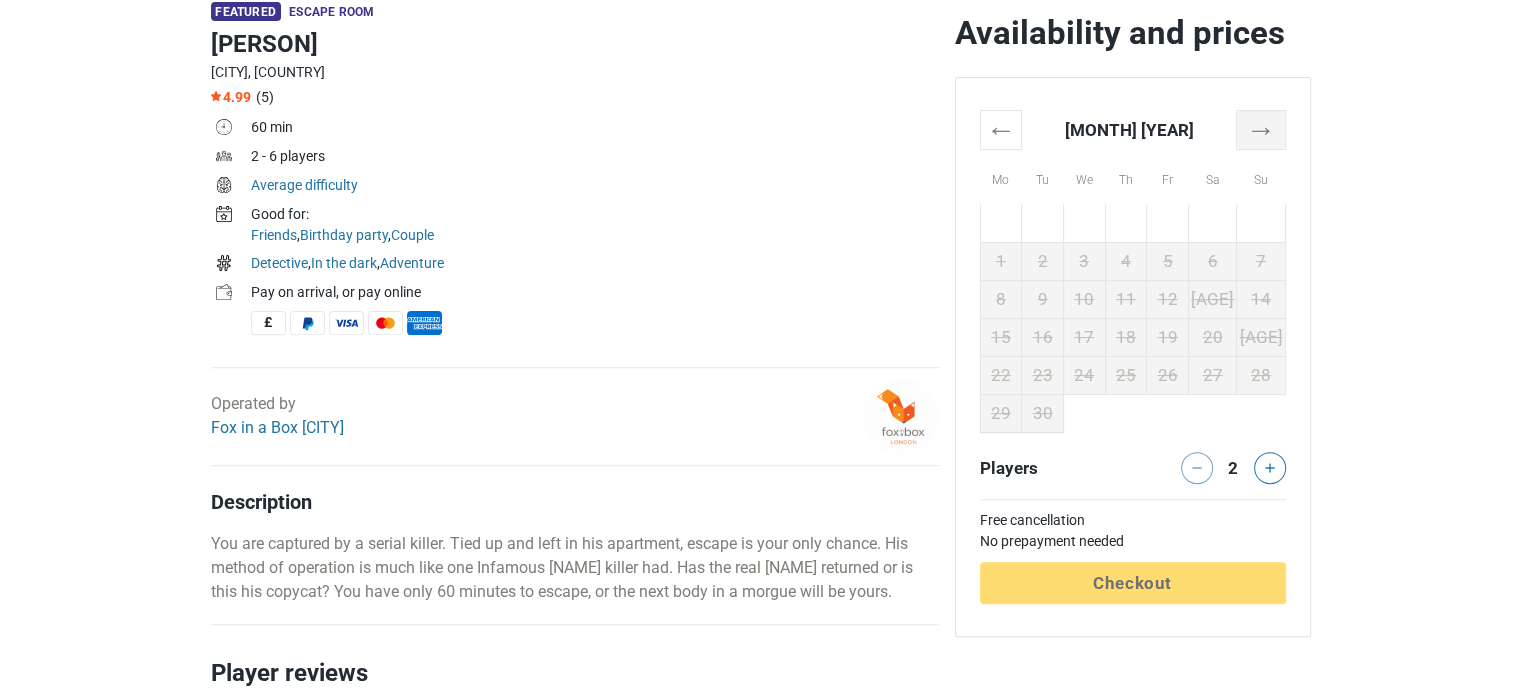 click on "→" at bounding box center [1261, 129] 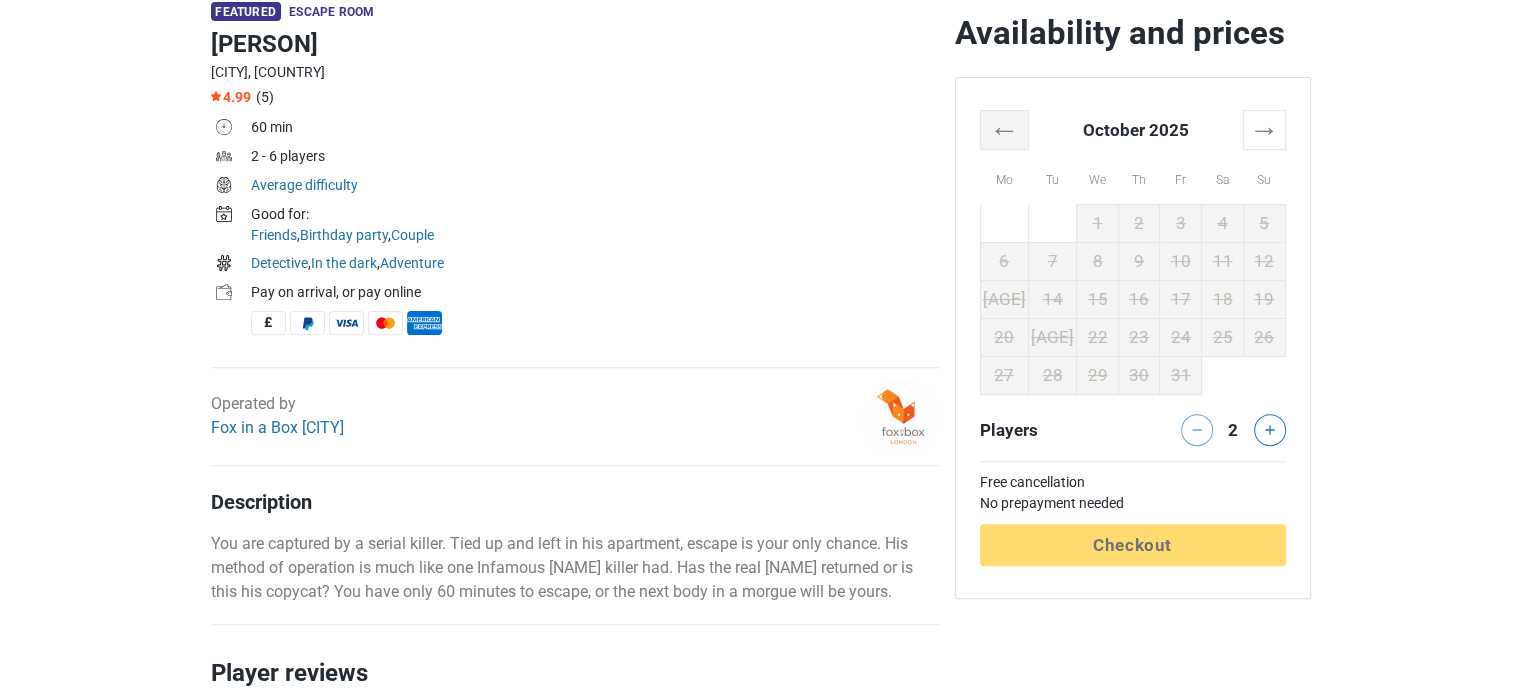 click on "←" at bounding box center [1004, 129] 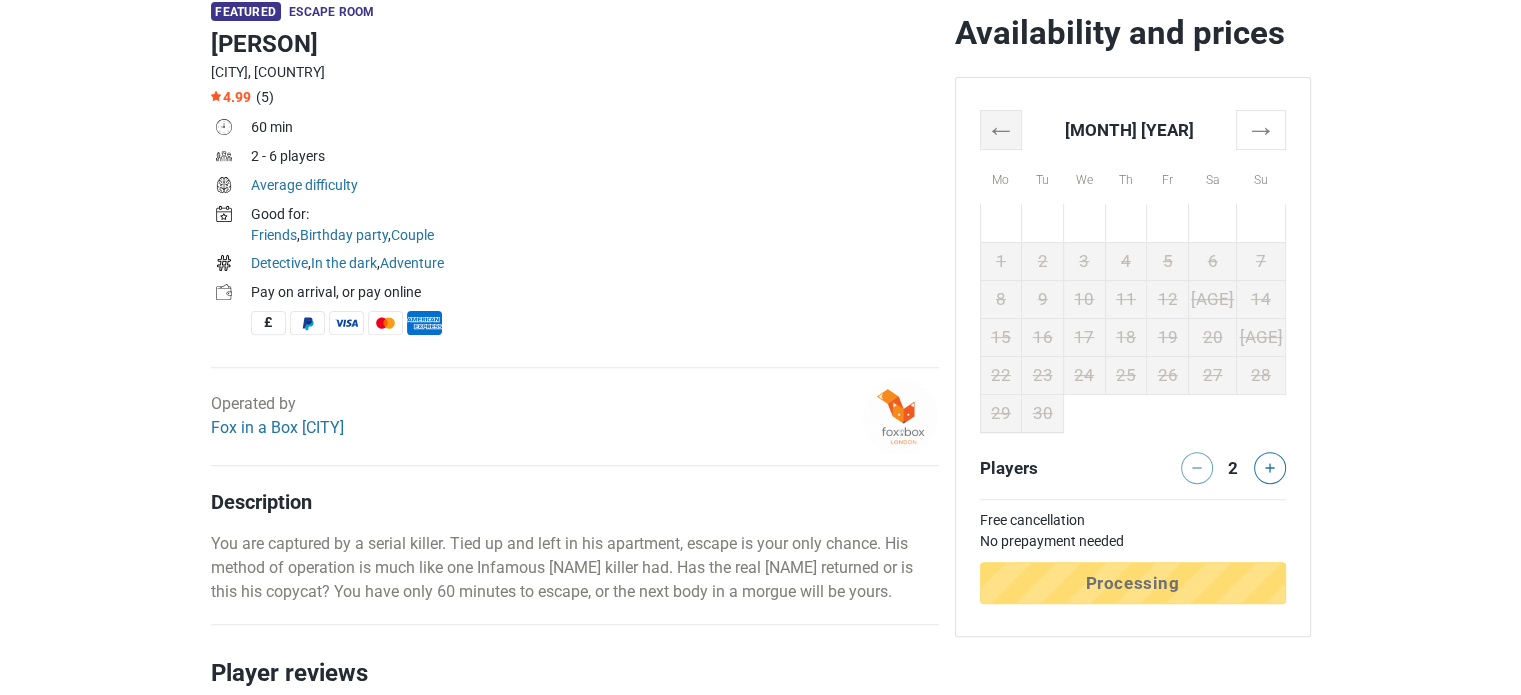 click on "←" at bounding box center (1001, 129) 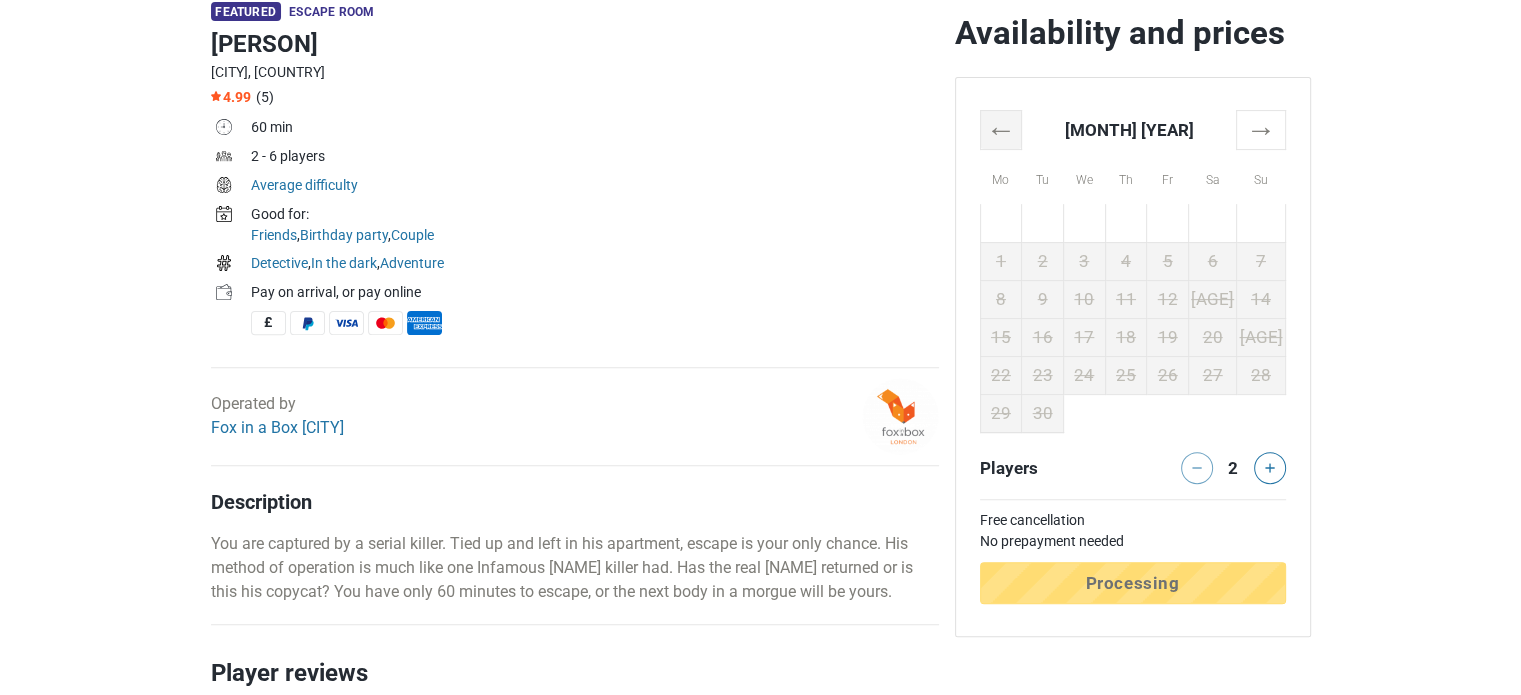 click on "←" at bounding box center (1001, 129) 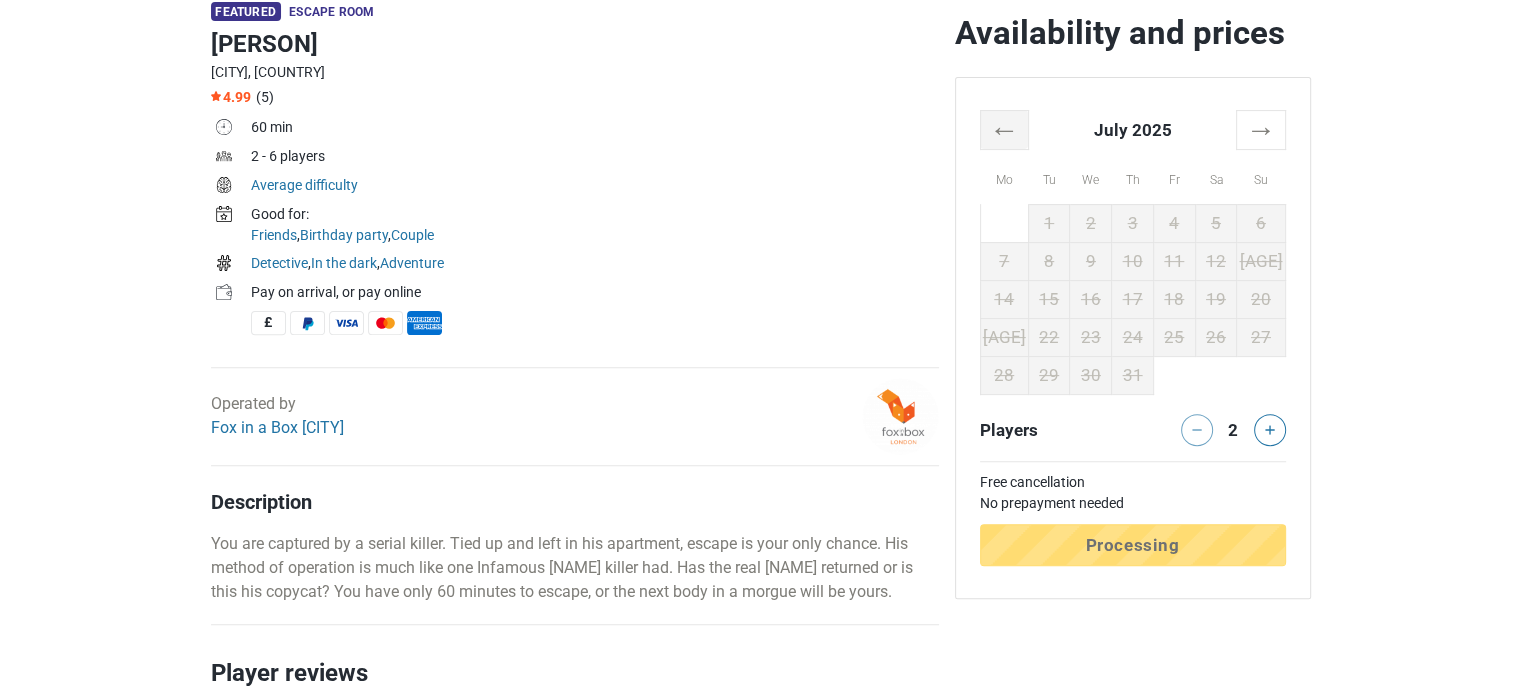 click on "←" at bounding box center [1004, 129] 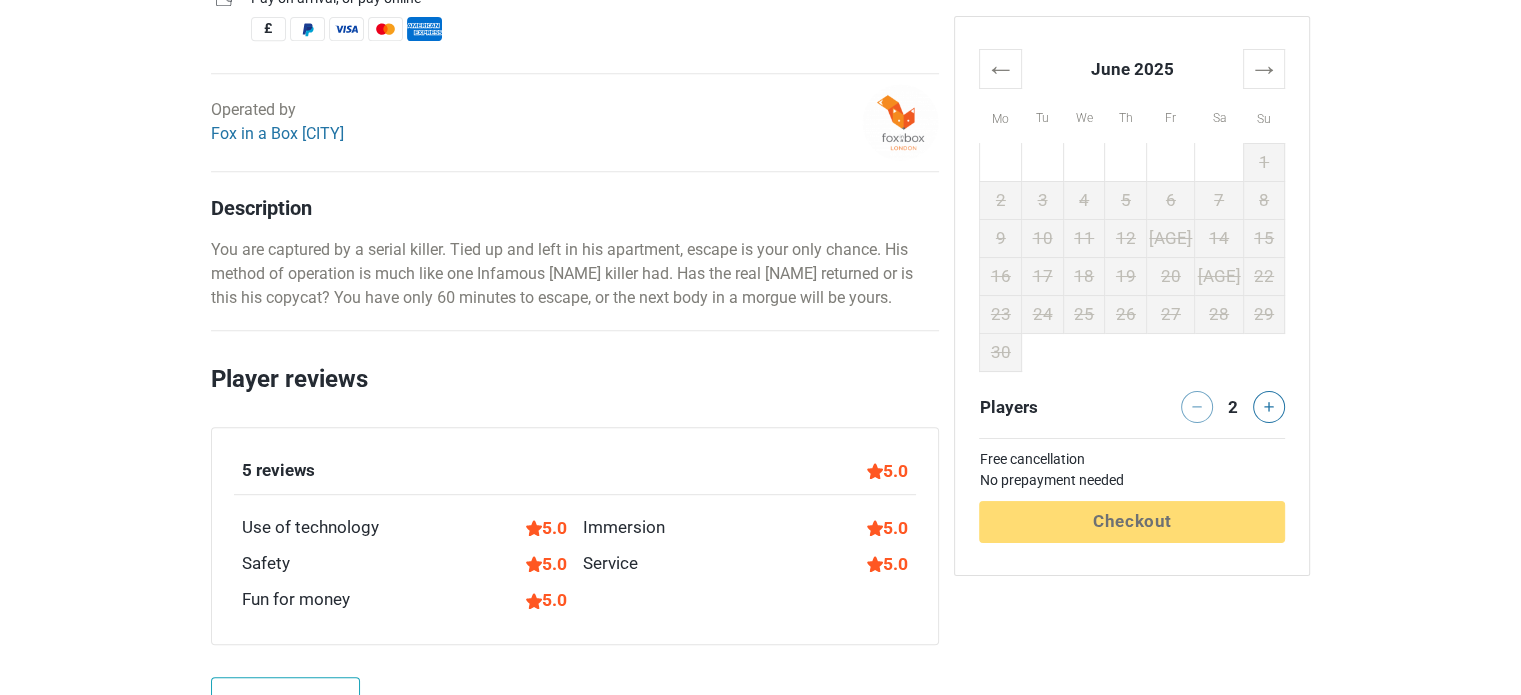 scroll, scrollTop: 900, scrollLeft: 0, axis: vertical 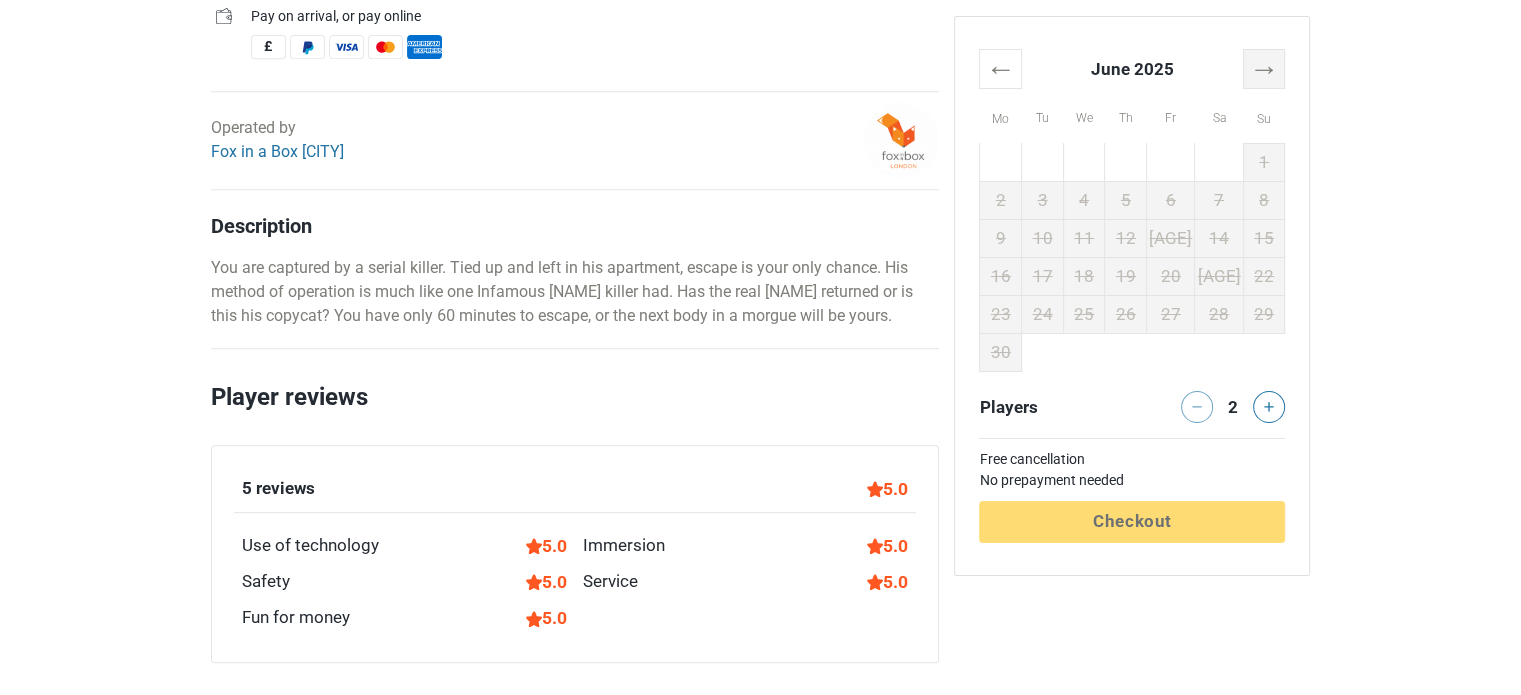 click on "→" at bounding box center (1264, 68) 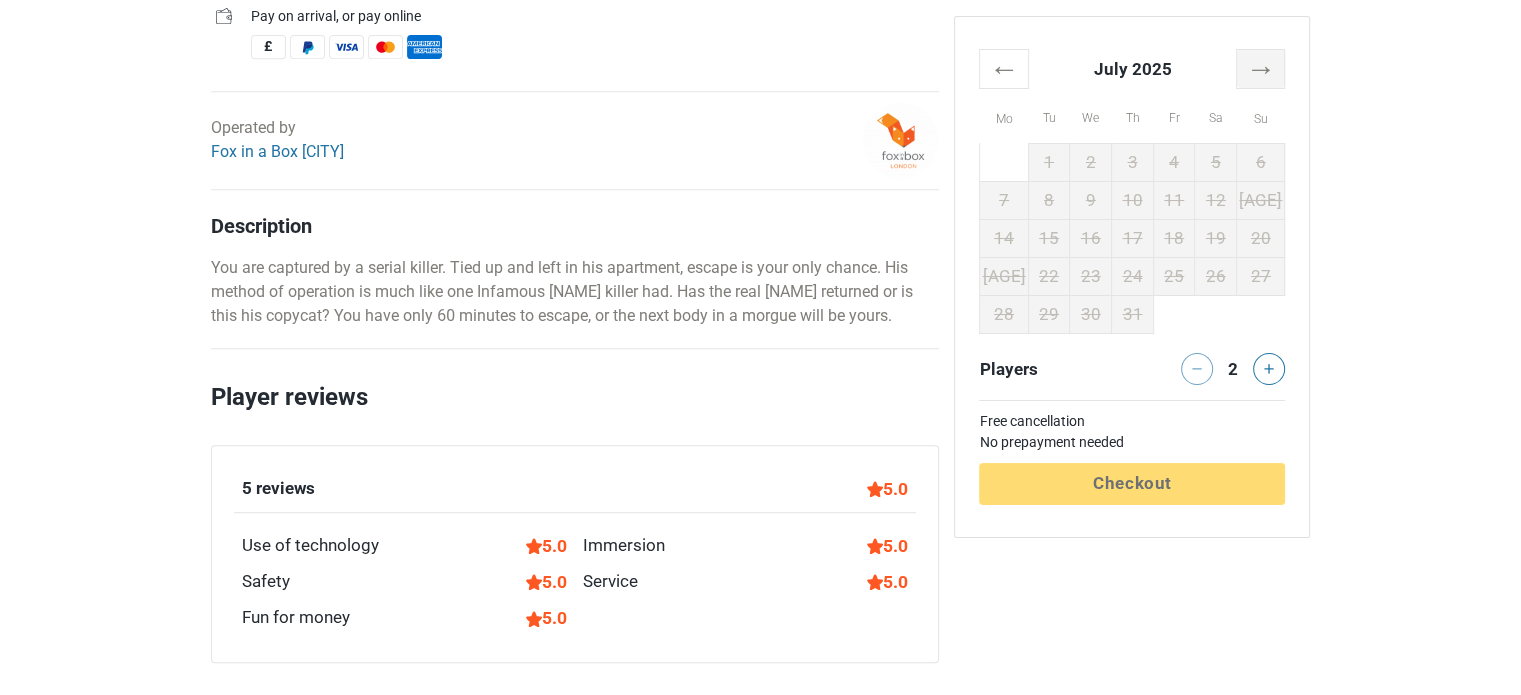 click on "→" at bounding box center [1261, 68] 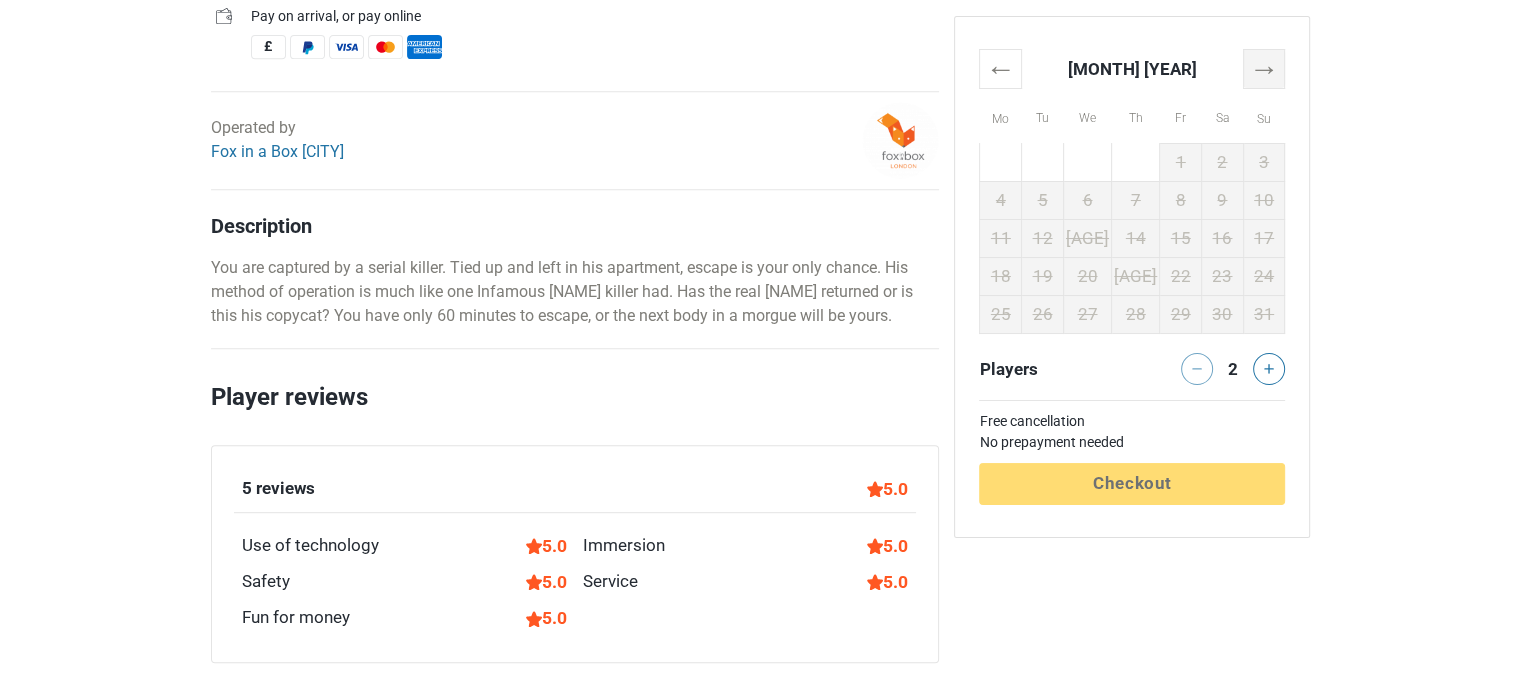 click on "→" at bounding box center (1264, 68) 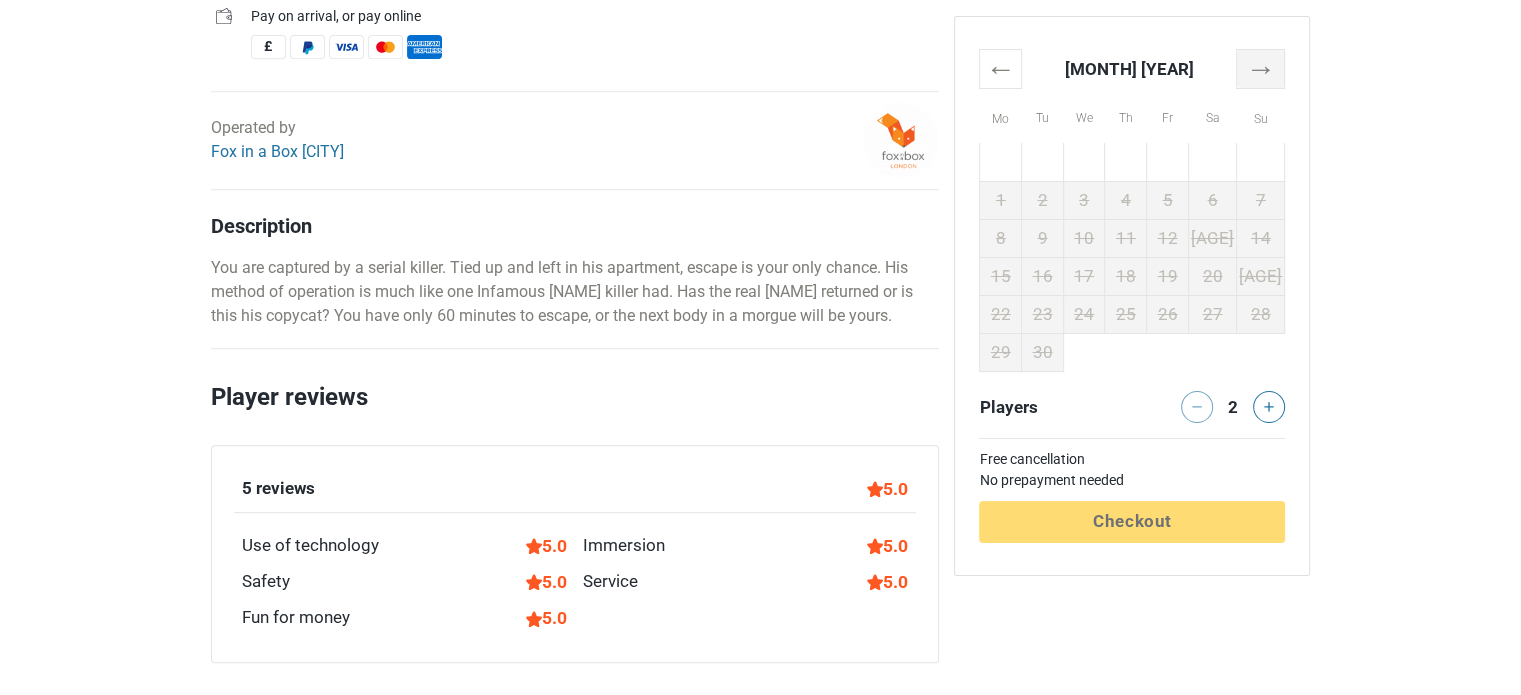 click on "→" at bounding box center [1261, 68] 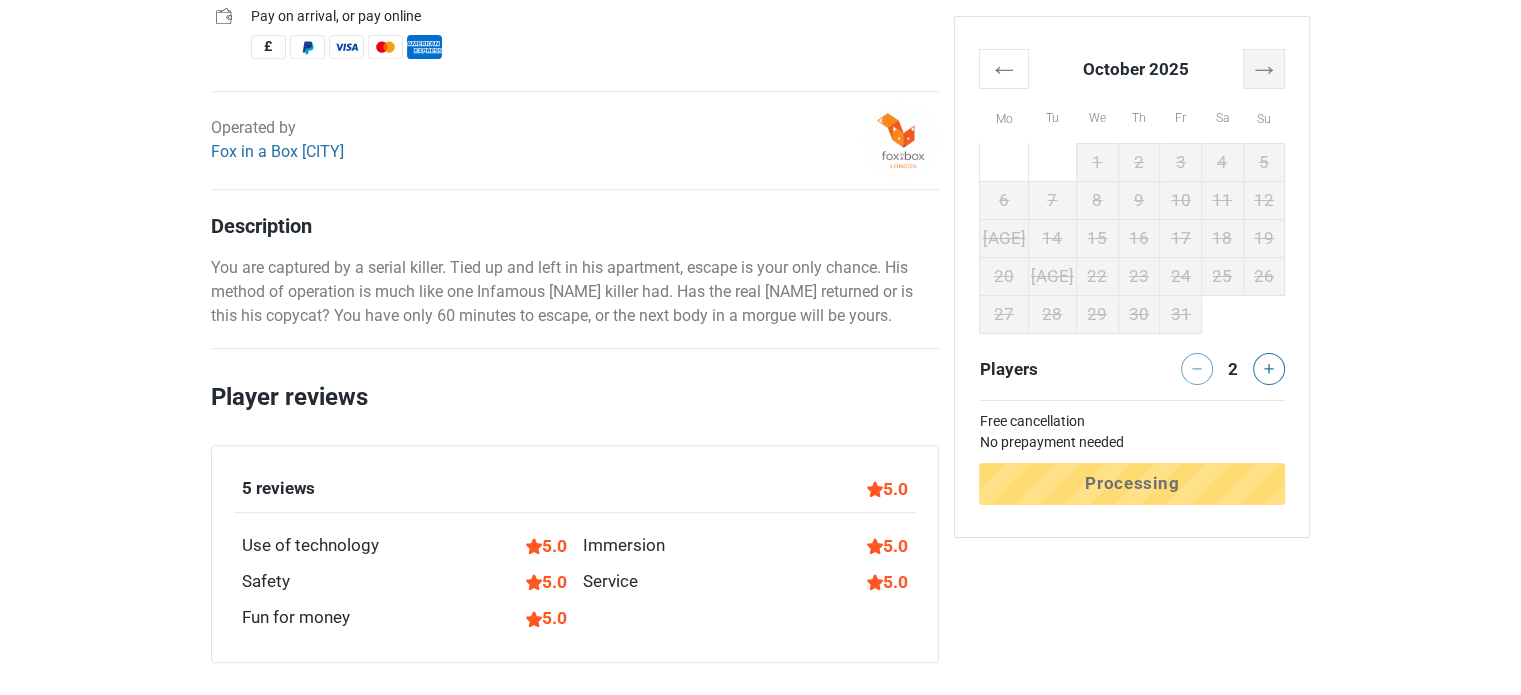 click on "→" at bounding box center (1264, 68) 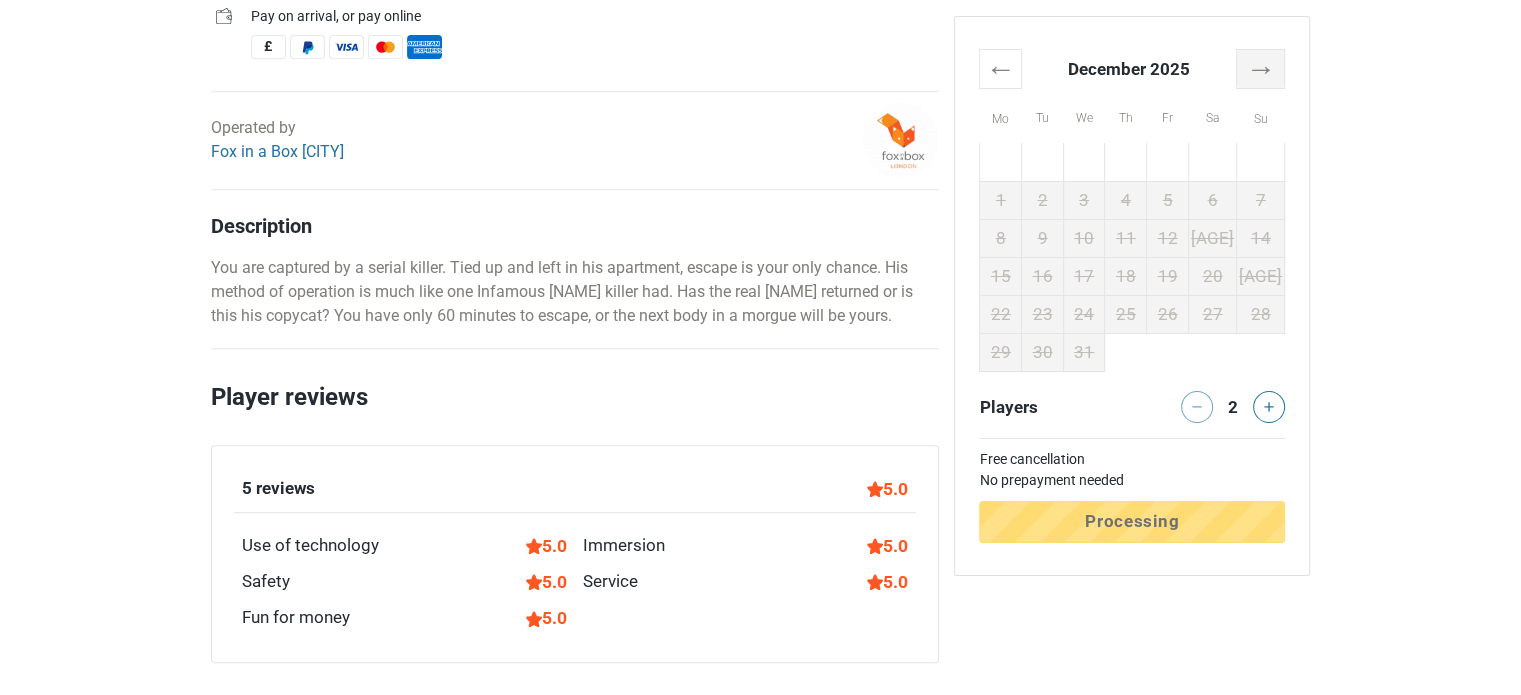 click on "→" at bounding box center [1261, 68] 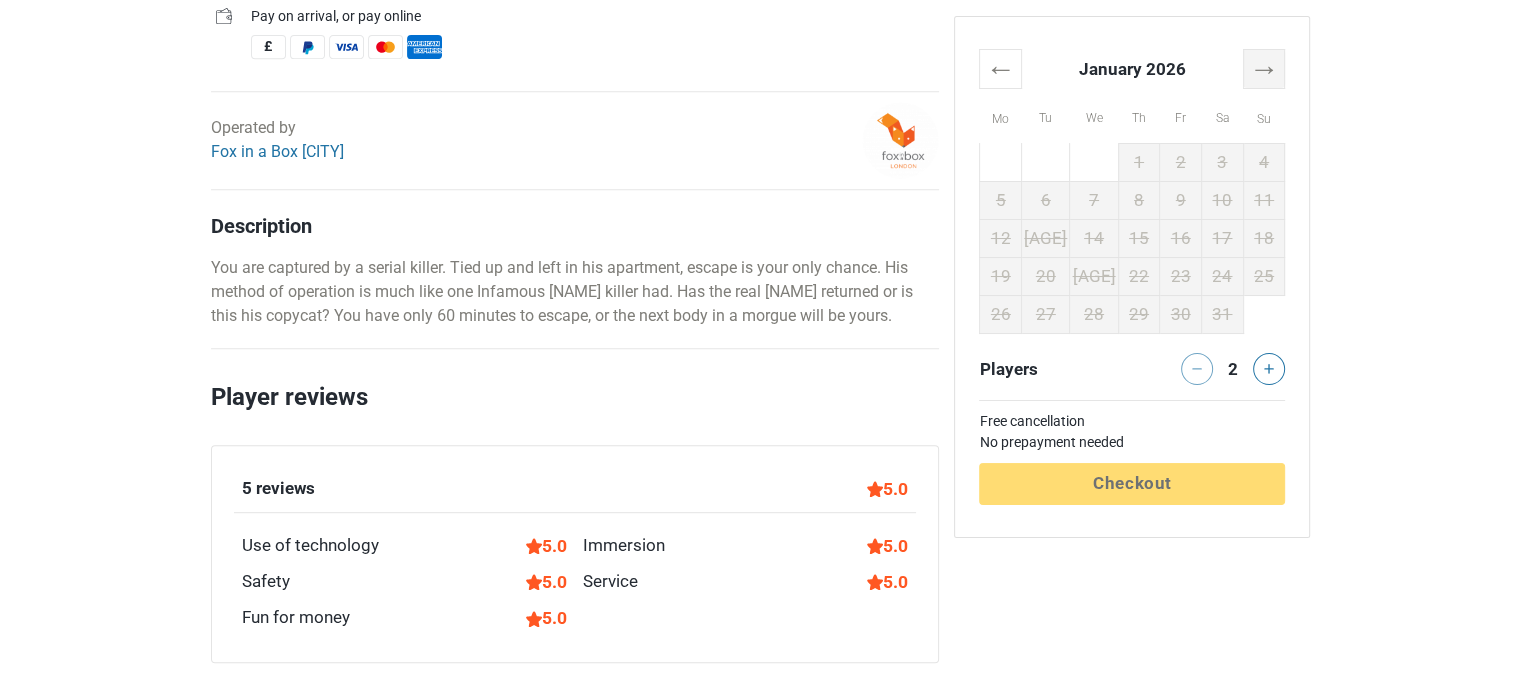 click on "→" at bounding box center (1264, 68) 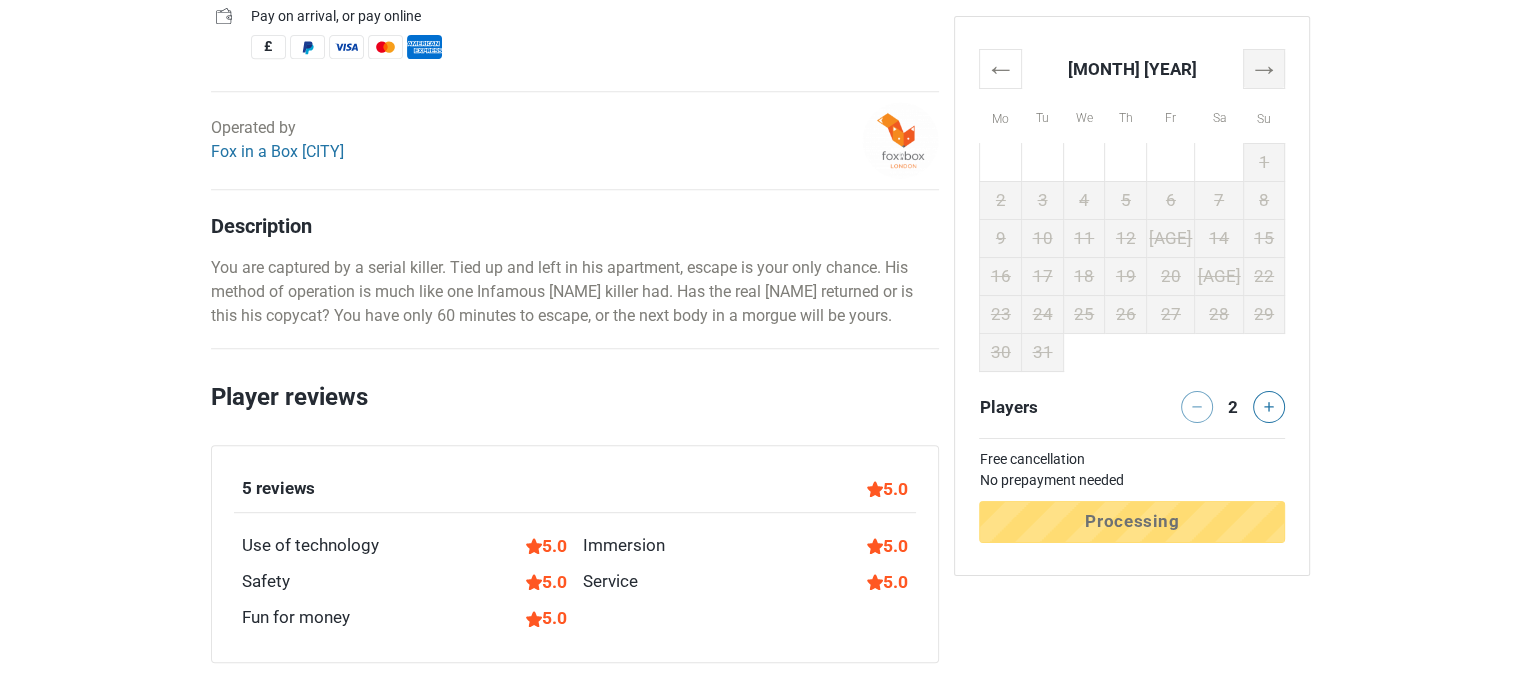click on "→" at bounding box center (1264, 68) 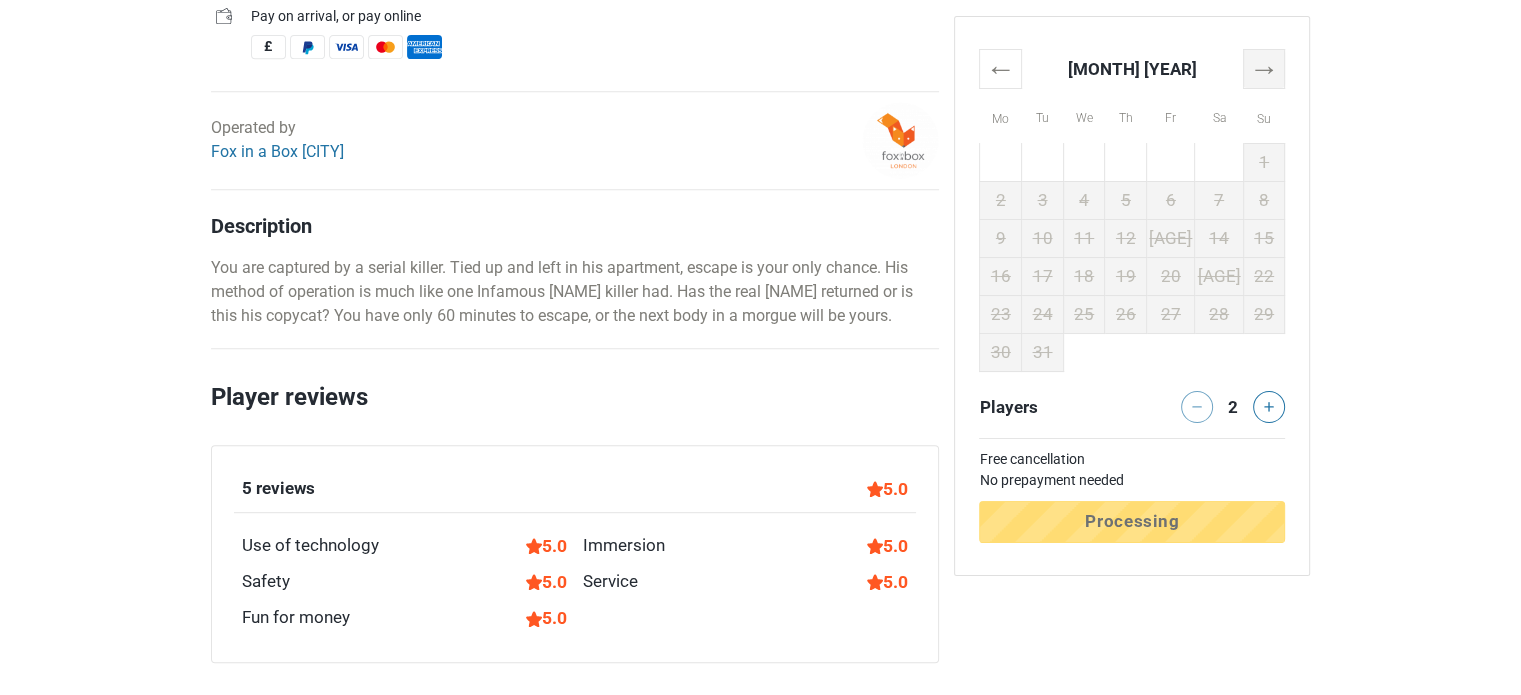 click on "→" at bounding box center [1264, 68] 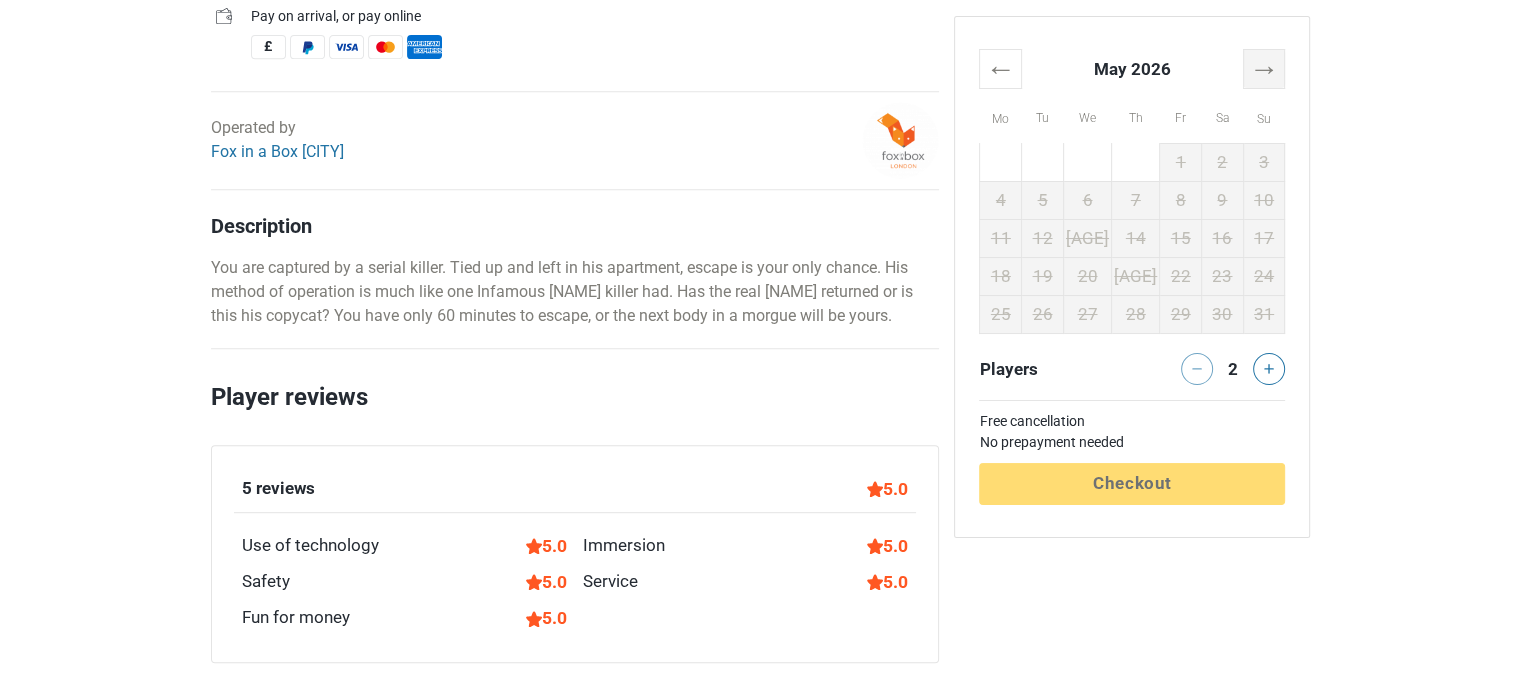 click on "→" at bounding box center [1264, 68] 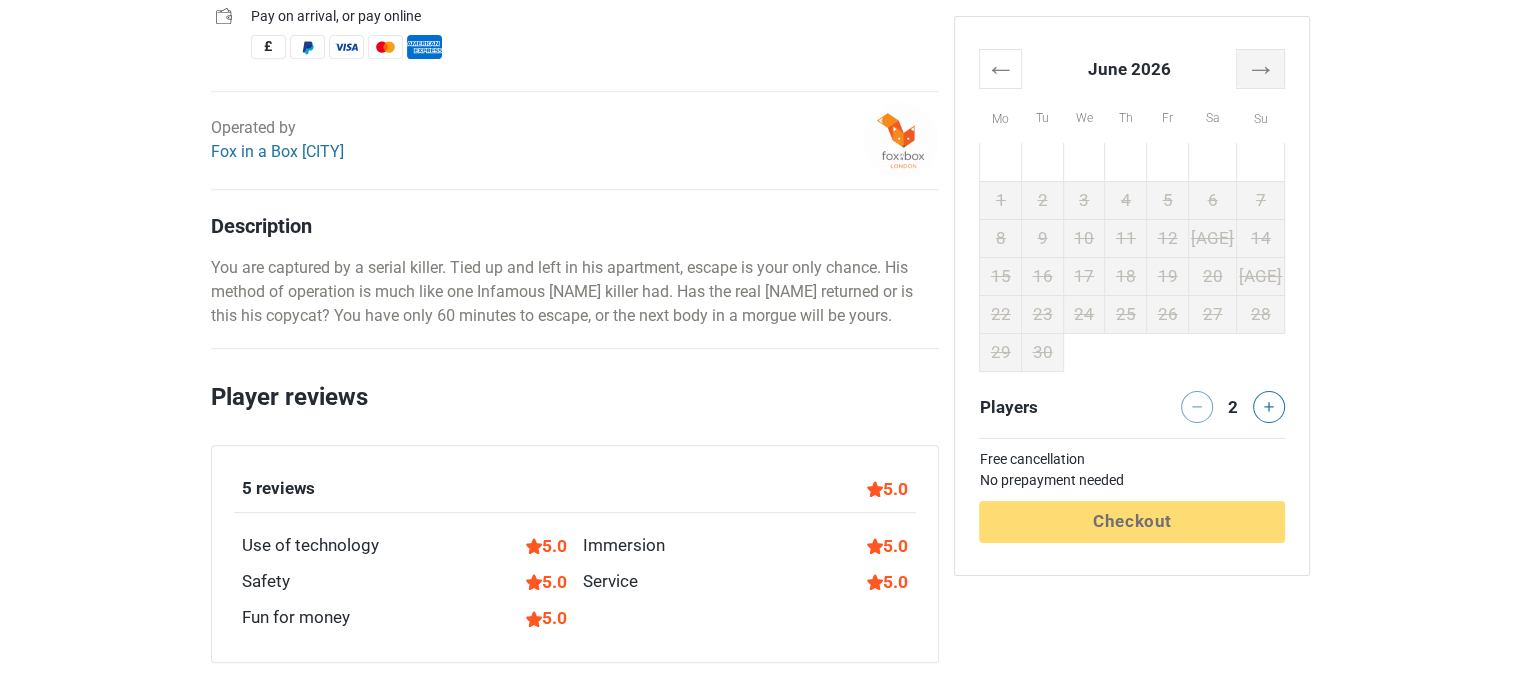 click on "→" at bounding box center (1261, 68) 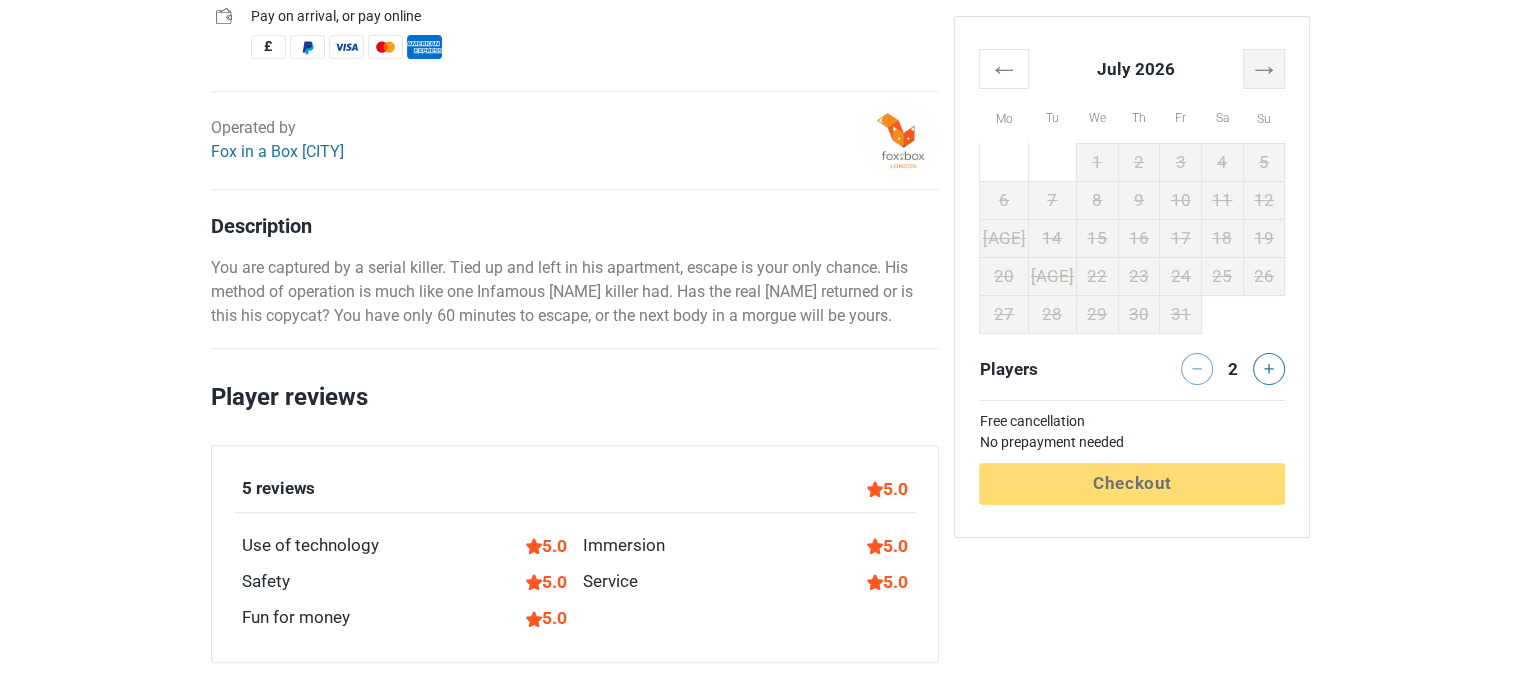 click on "→" at bounding box center (1264, 68) 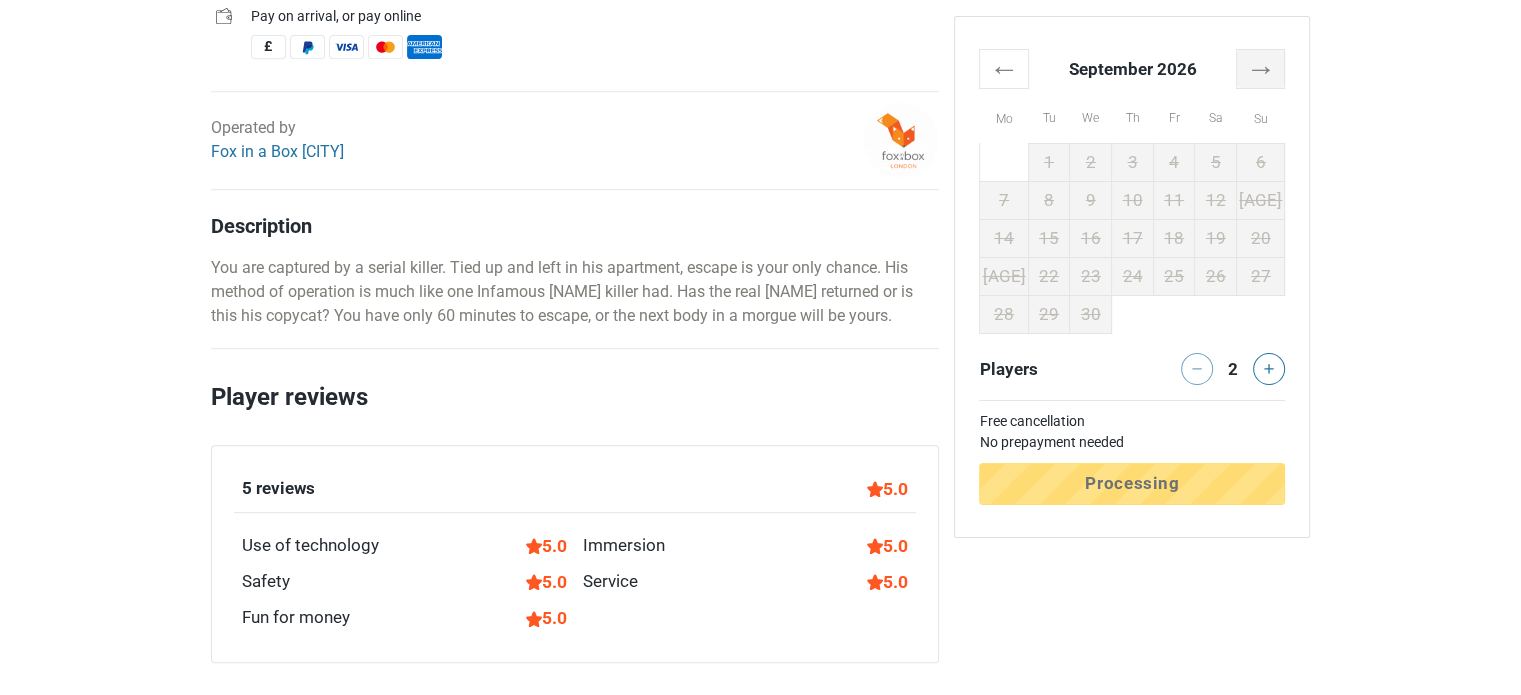 click on "→" at bounding box center [1261, 68] 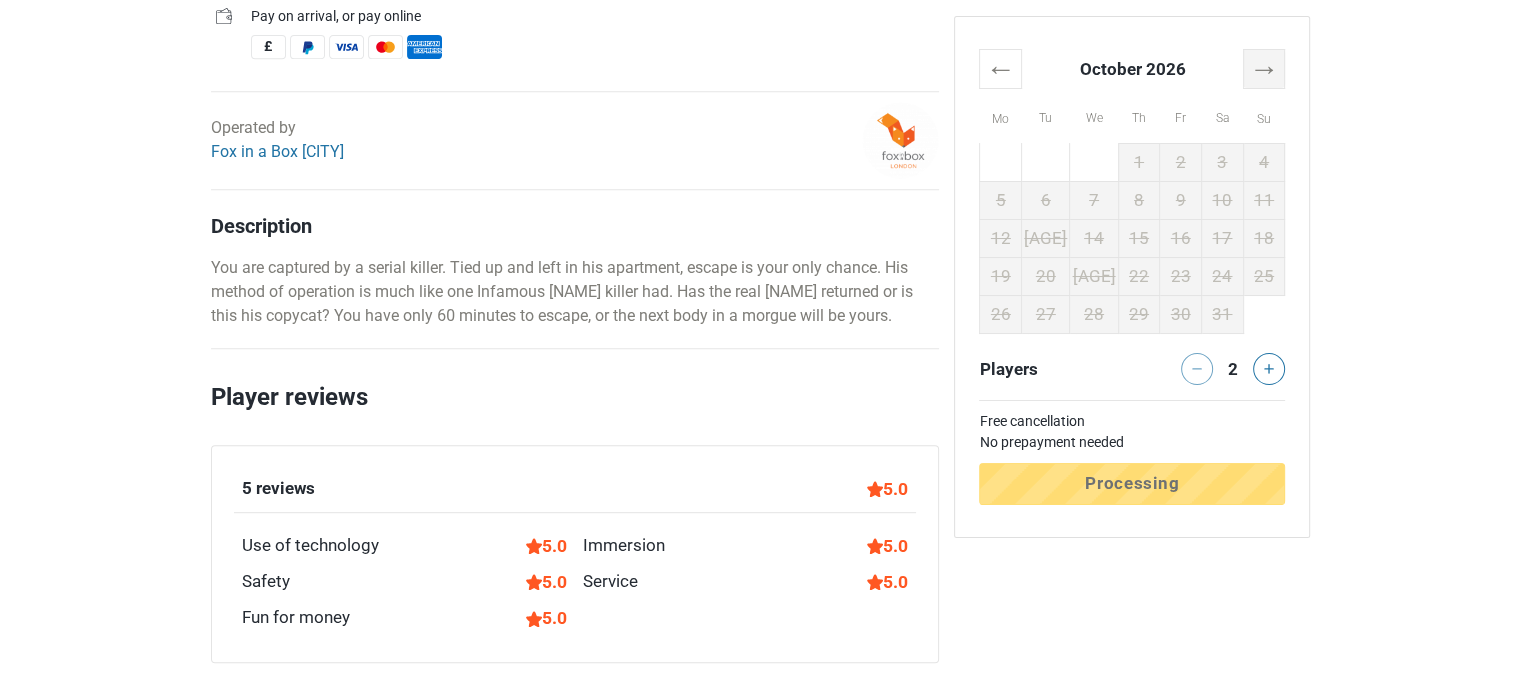 click on "→" at bounding box center (1264, 68) 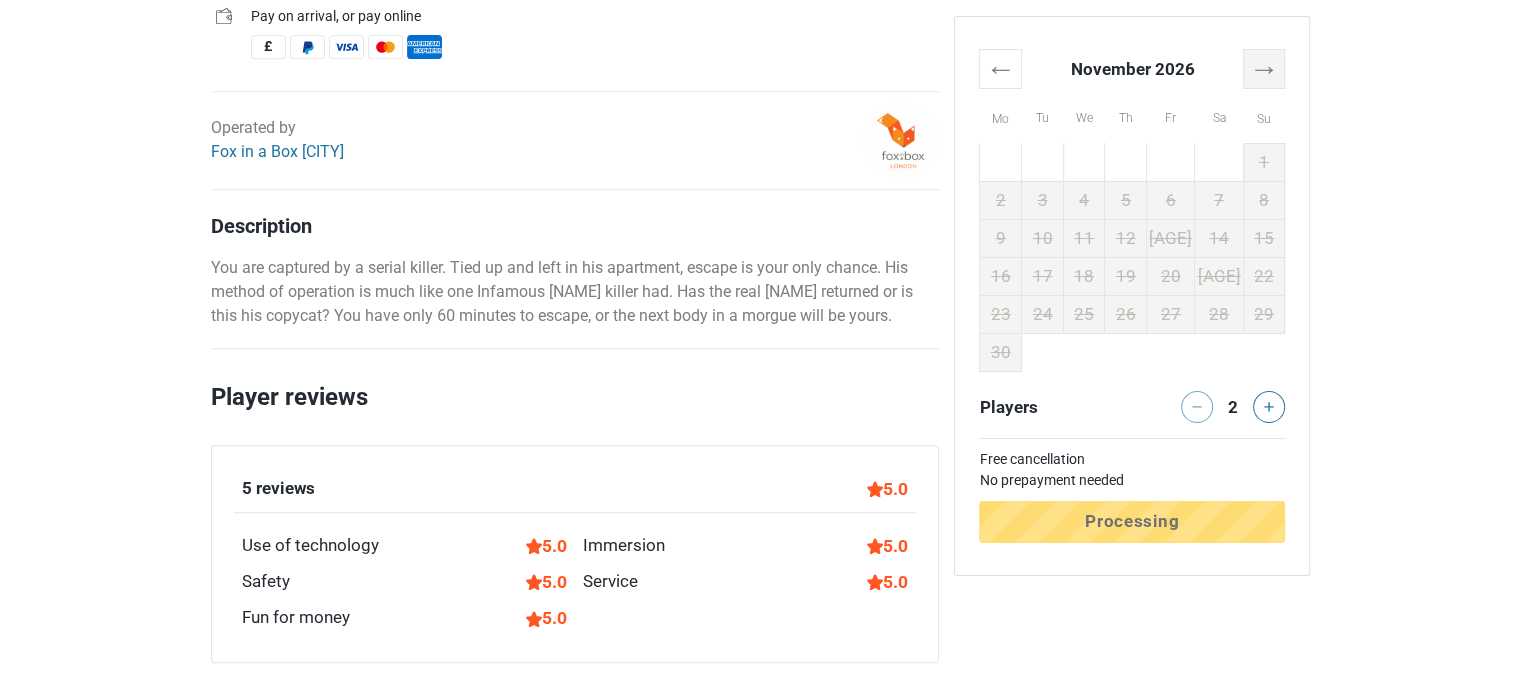 click on "→" at bounding box center (1264, 68) 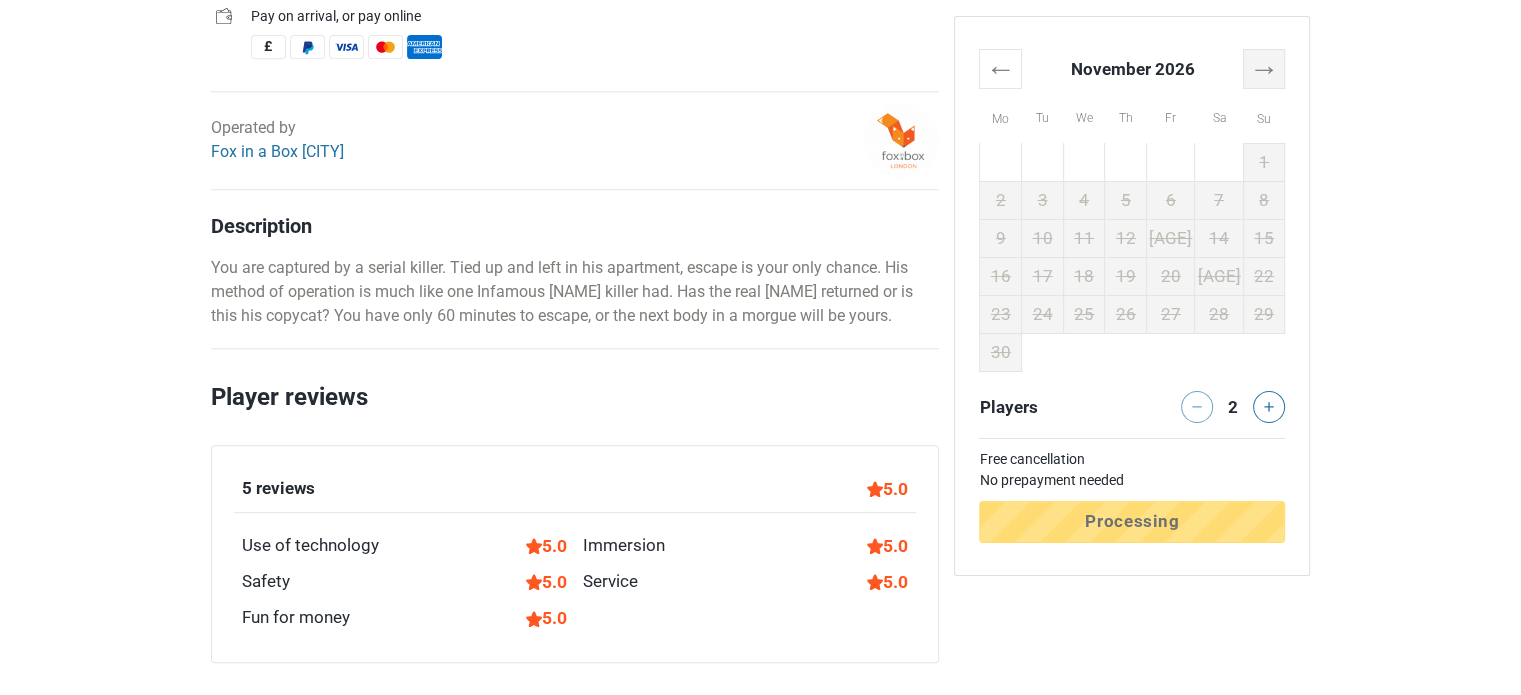 click on "→" at bounding box center (1264, 68) 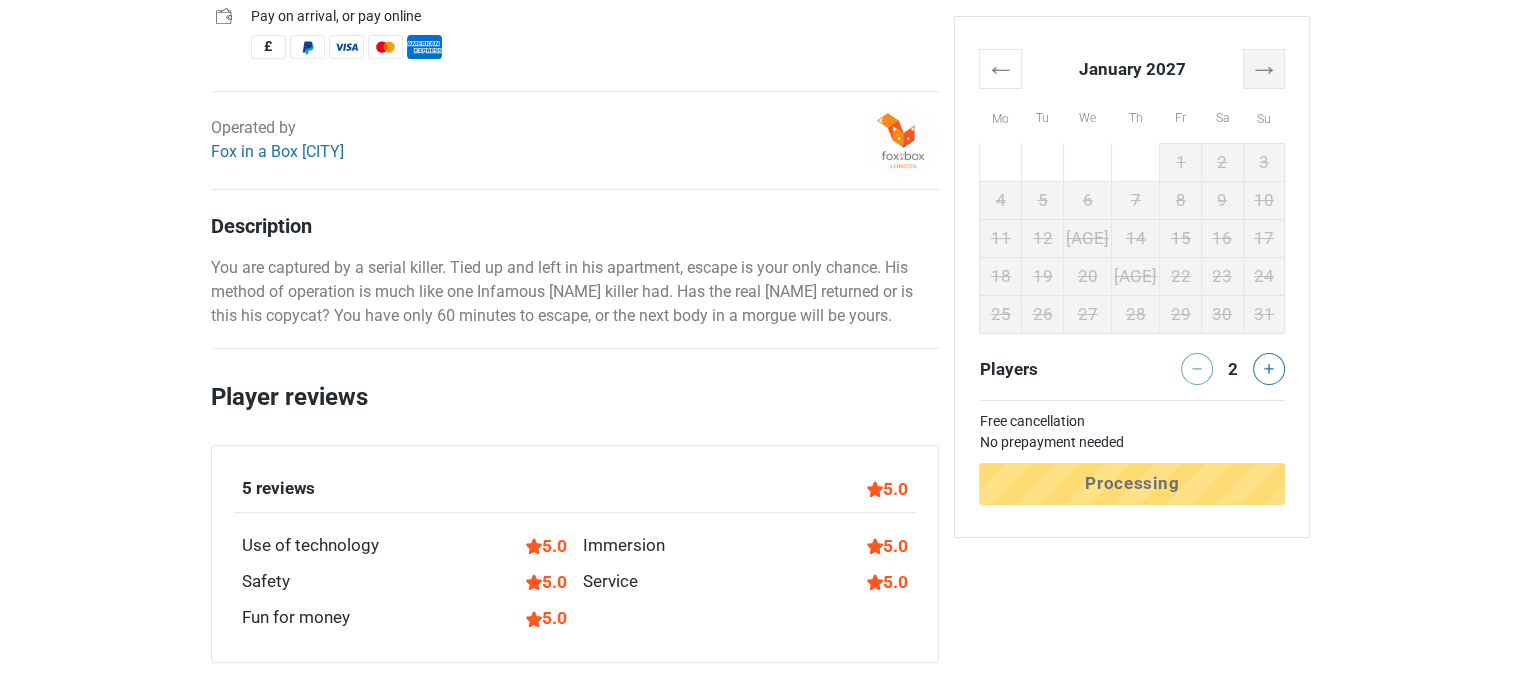 click on "→" at bounding box center [1264, 68] 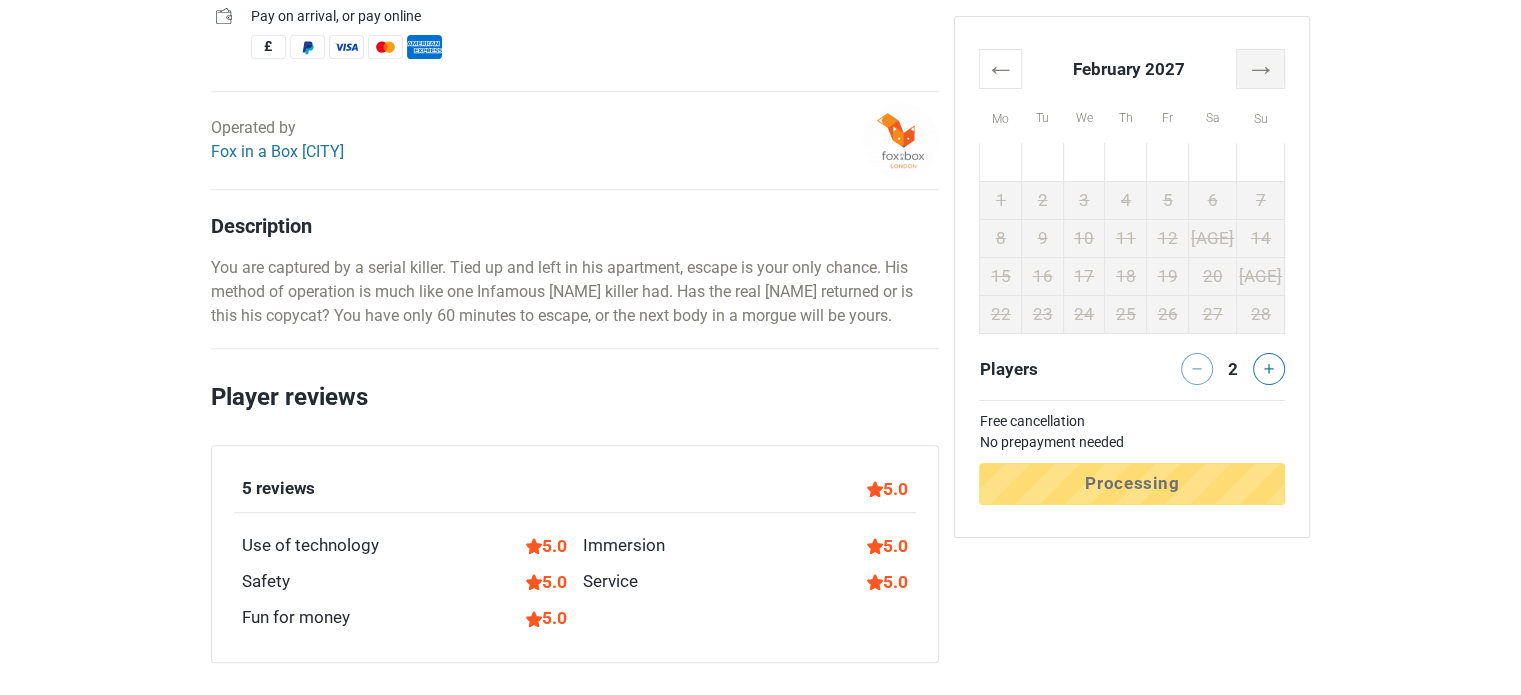 click on "→" at bounding box center (1261, 68) 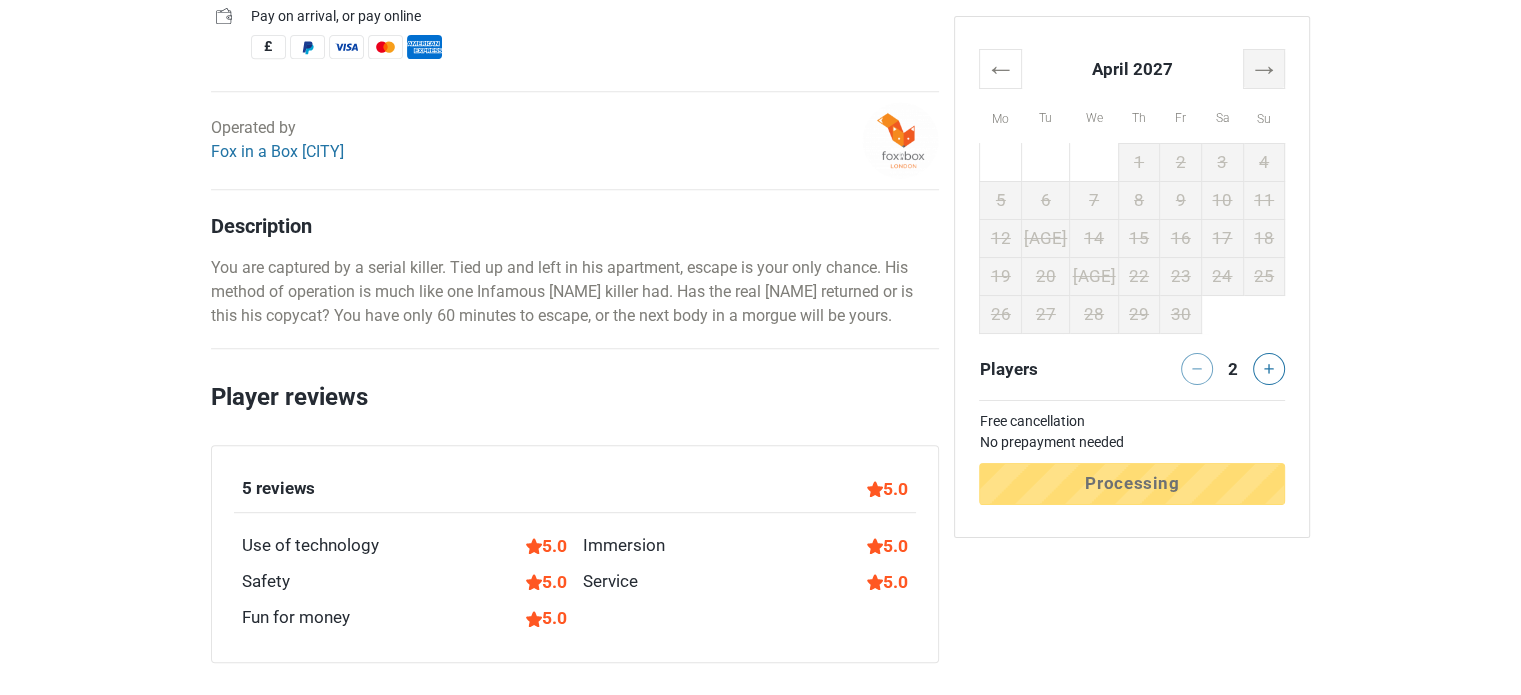 click on "→" at bounding box center [1264, 68] 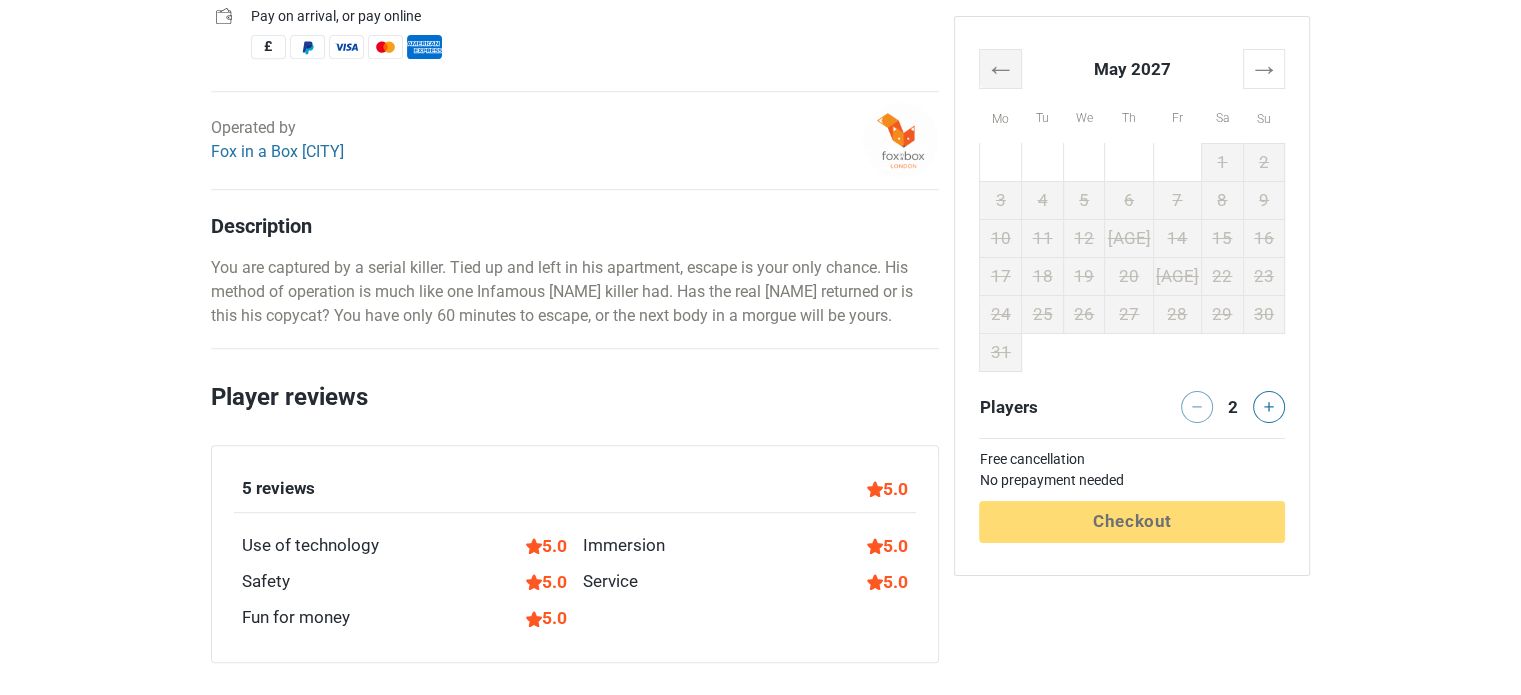 click on "←" at bounding box center (1001, 68) 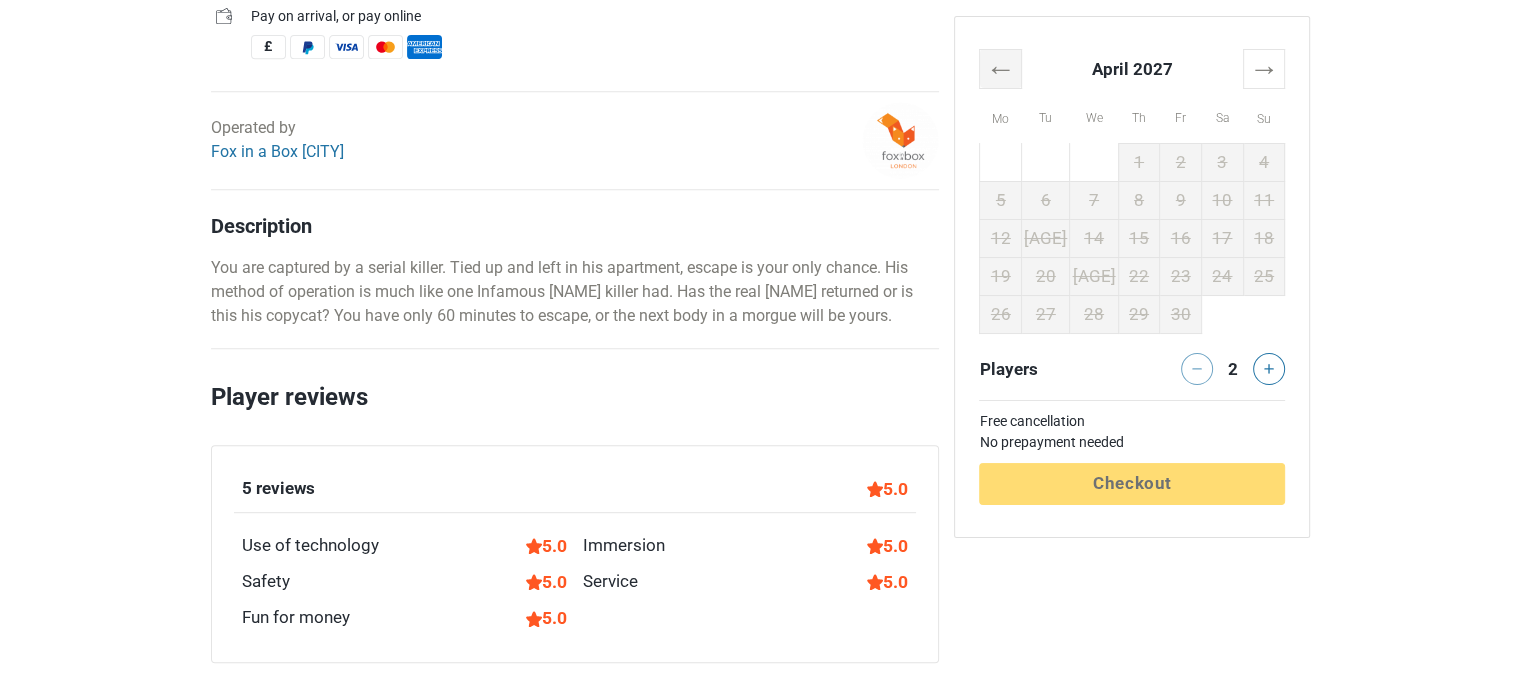 click on "←" at bounding box center [1001, 68] 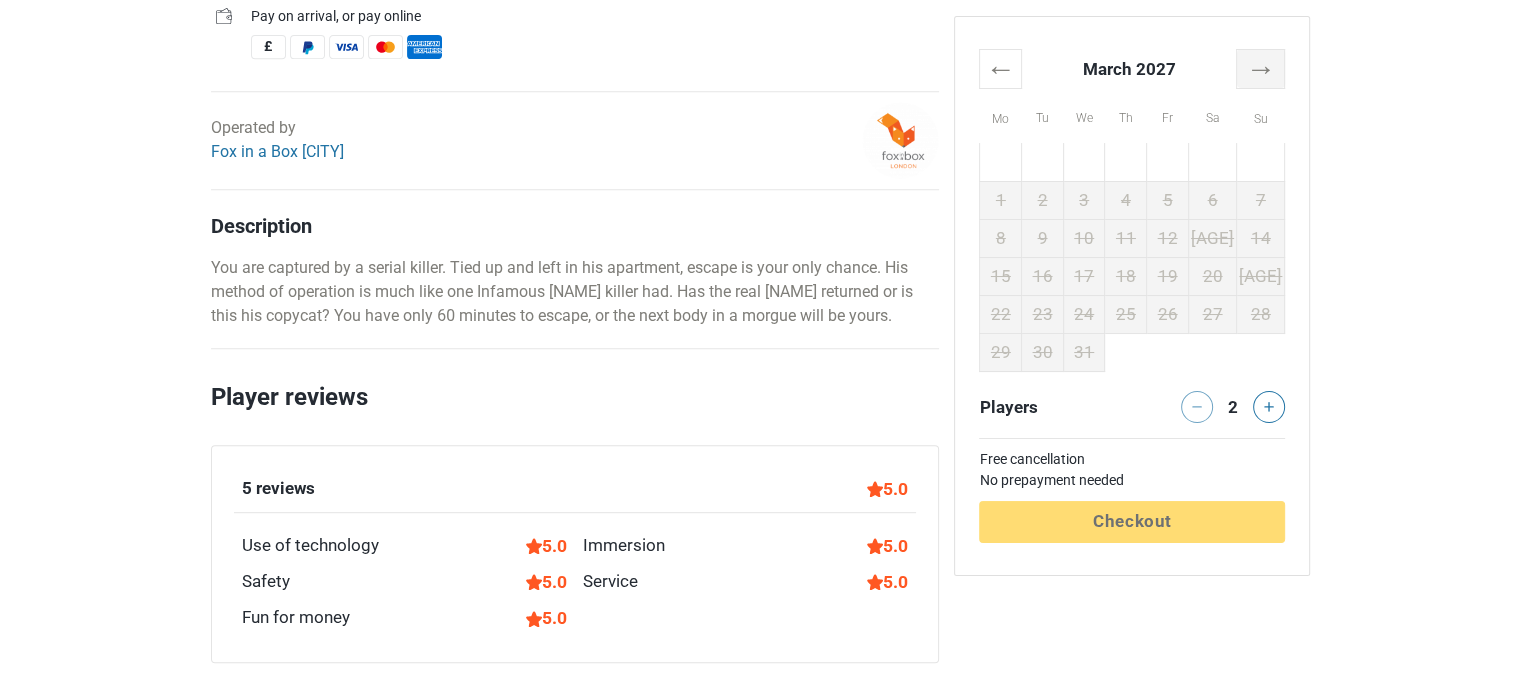 click on "→" at bounding box center (1261, 68) 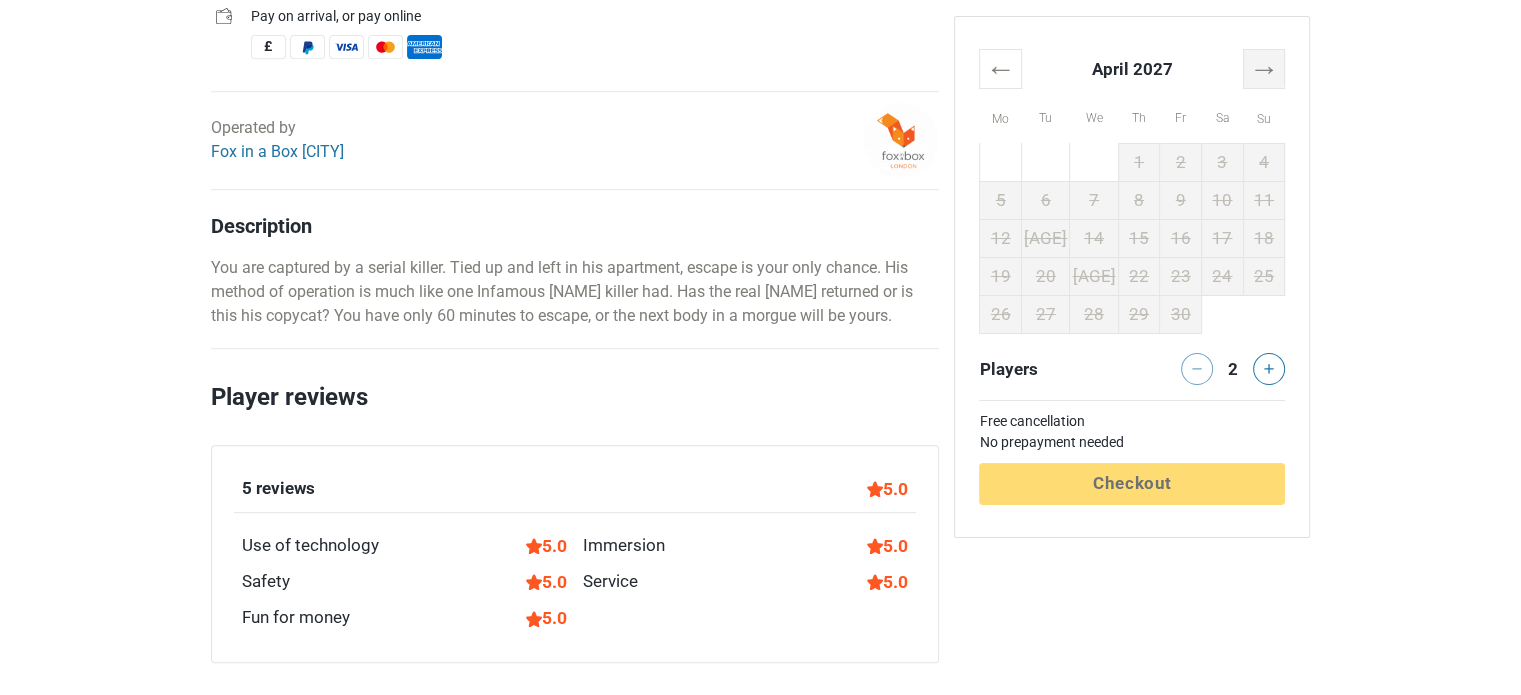 click on "→" at bounding box center (1264, 68) 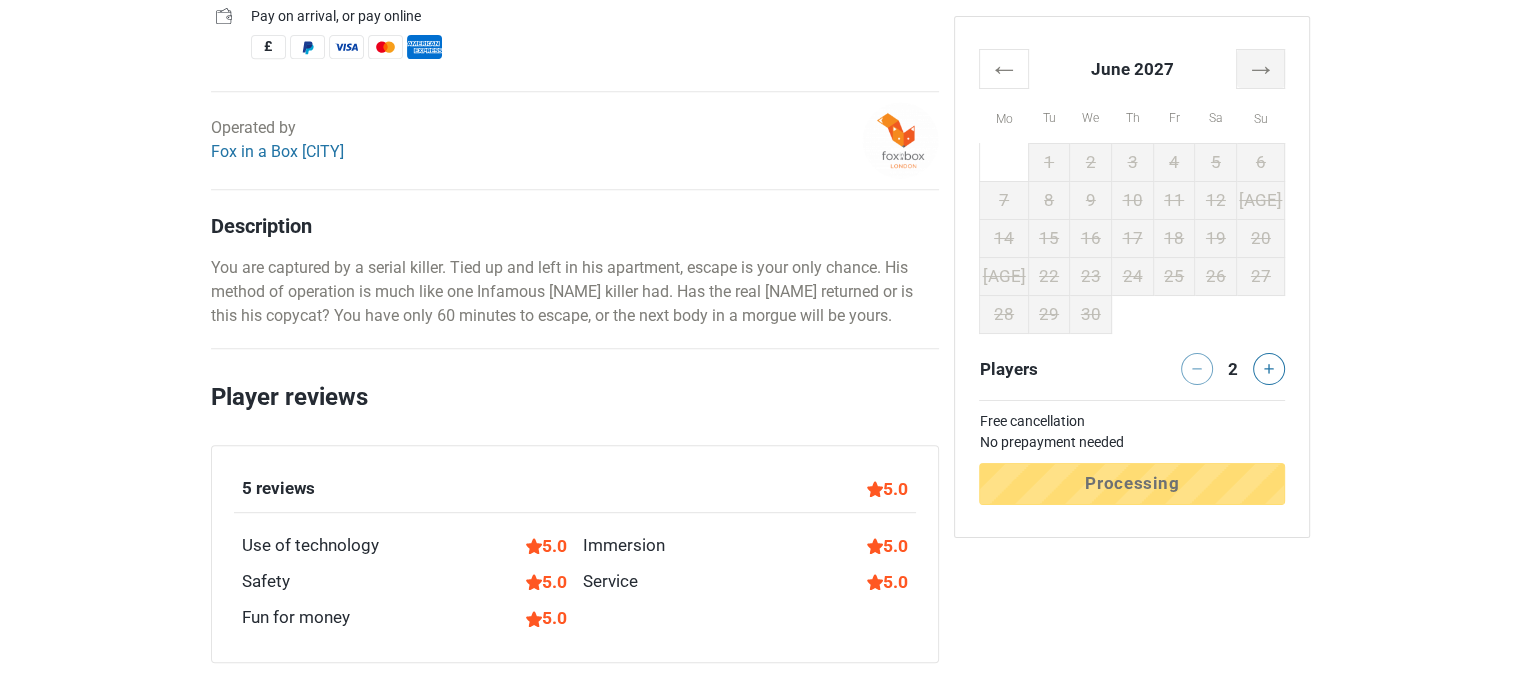 click on "→" at bounding box center [1261, 68] 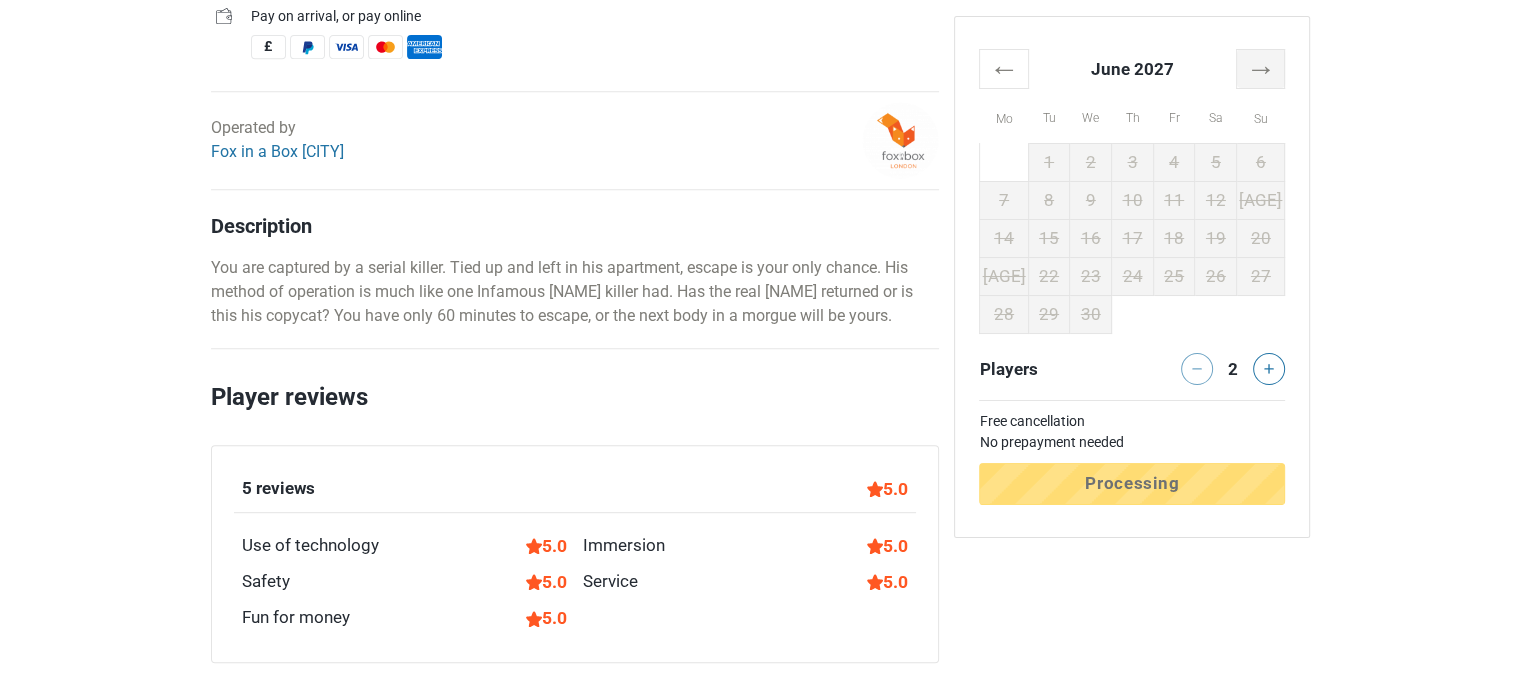 click on "→" at bounding box center [1261, 68] 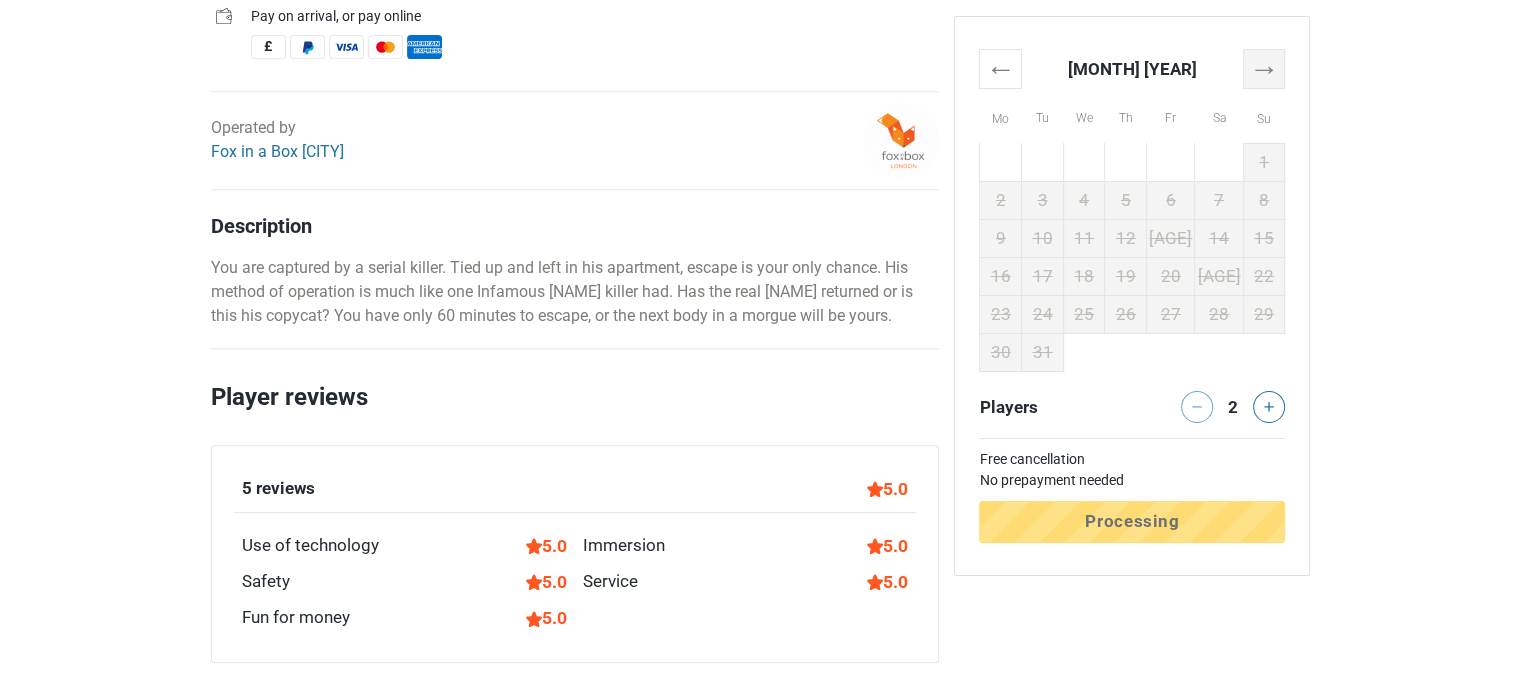 click on "→" at bounding box center (1264, 68) 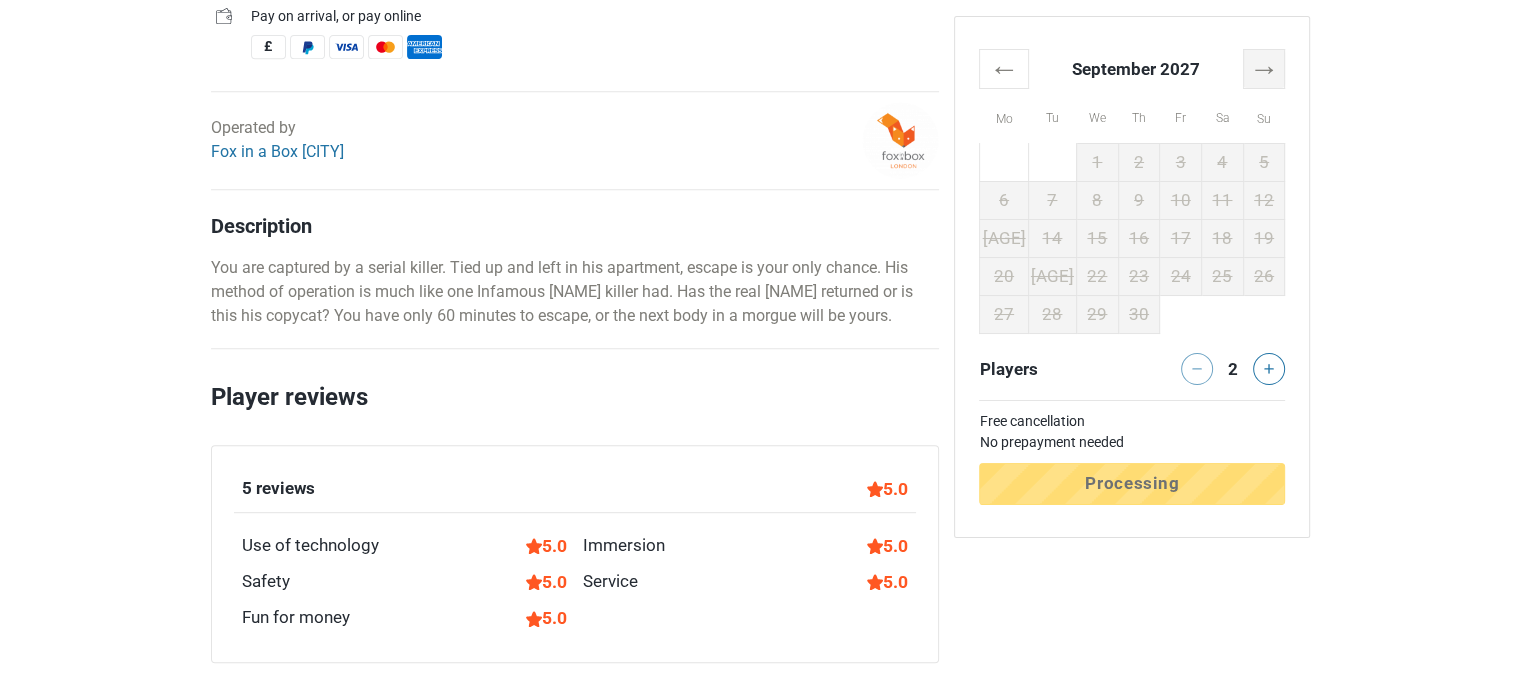 click on "→" at bounding box center (1264, 68) 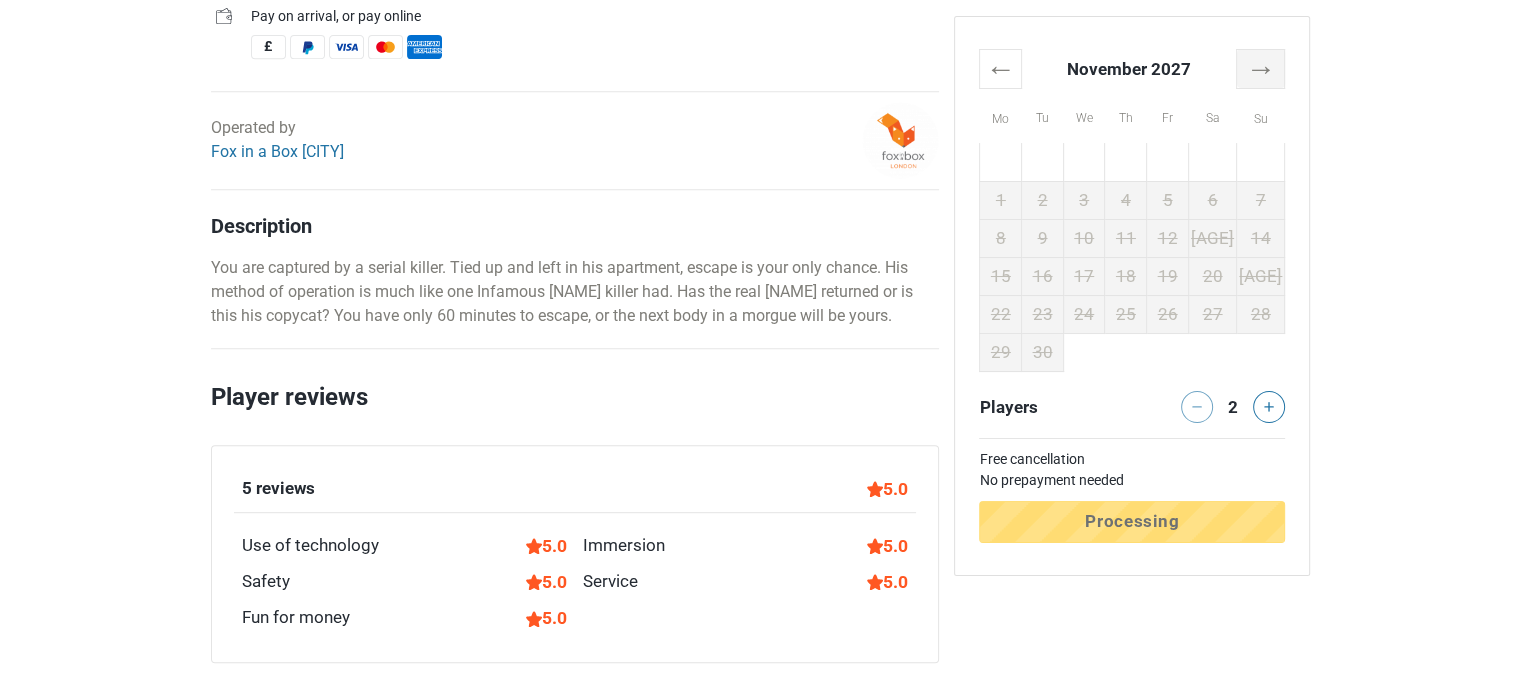 click on "→" at bounding box center (1261, 68) 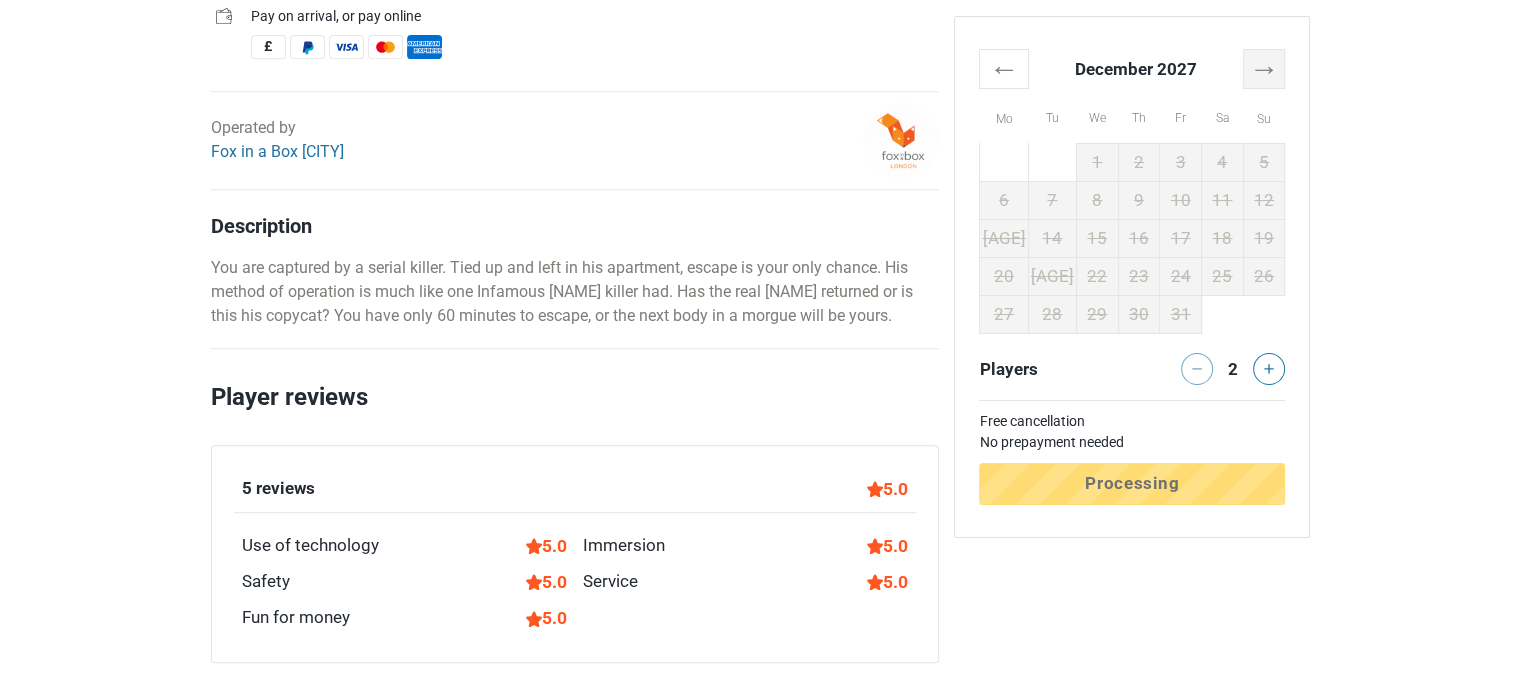 click on "→" at bounding box center (1264, 68) 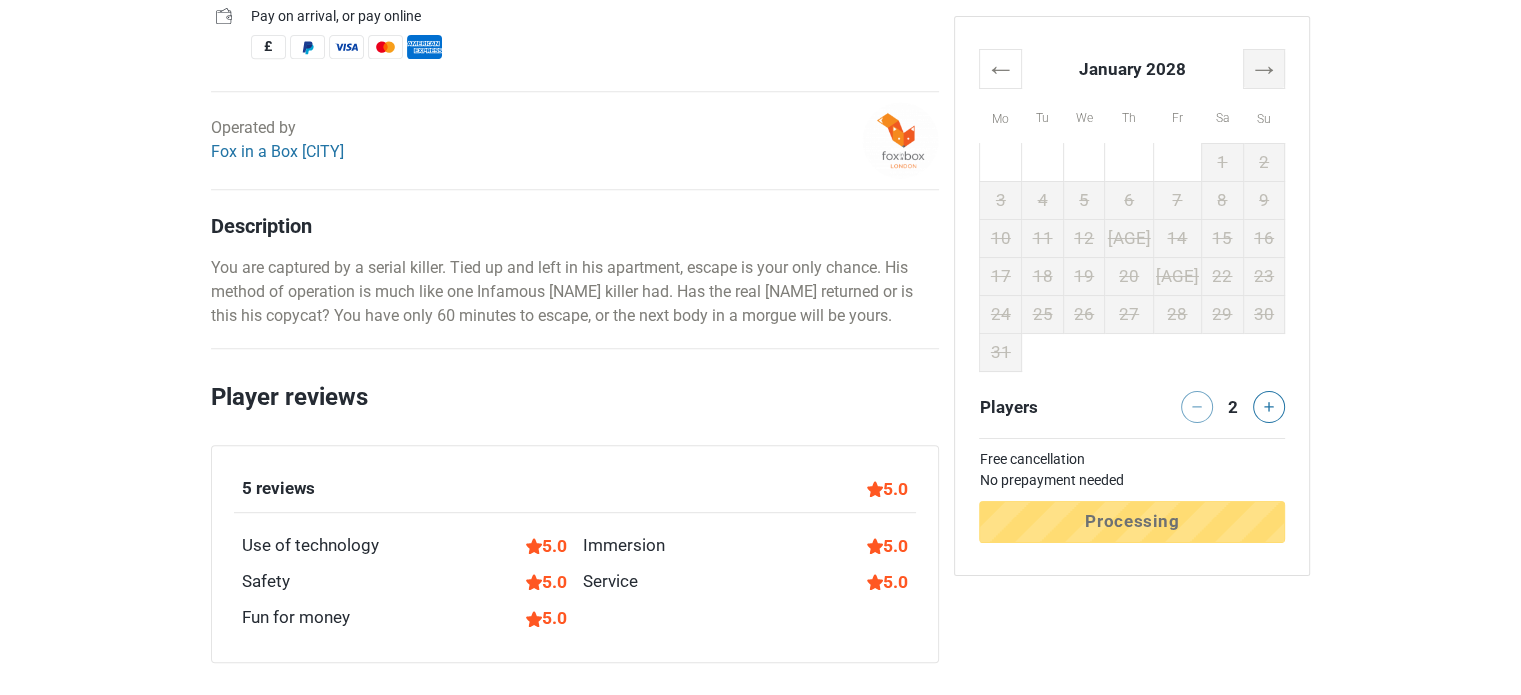click on "→" at bounding box center [1264, 68] 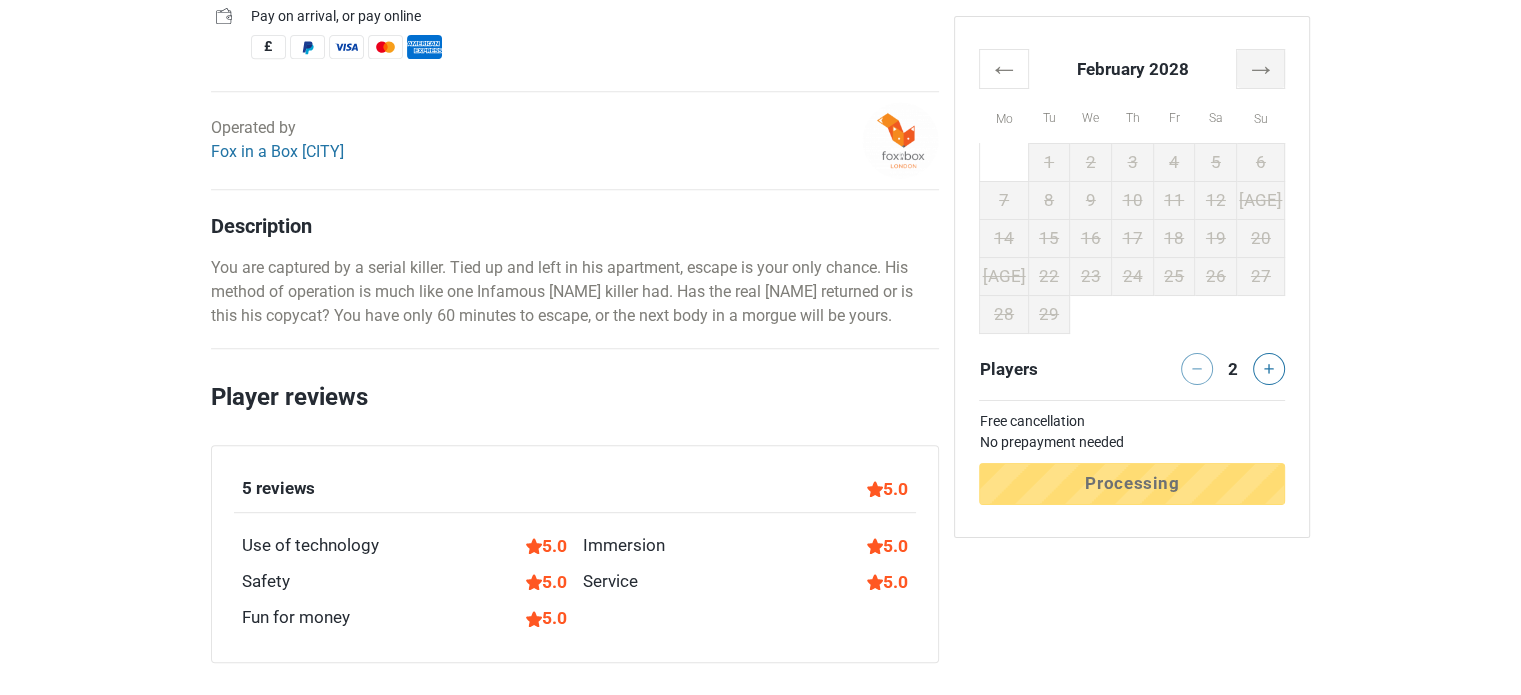 click on "→" at bounding box center (1261, 68) 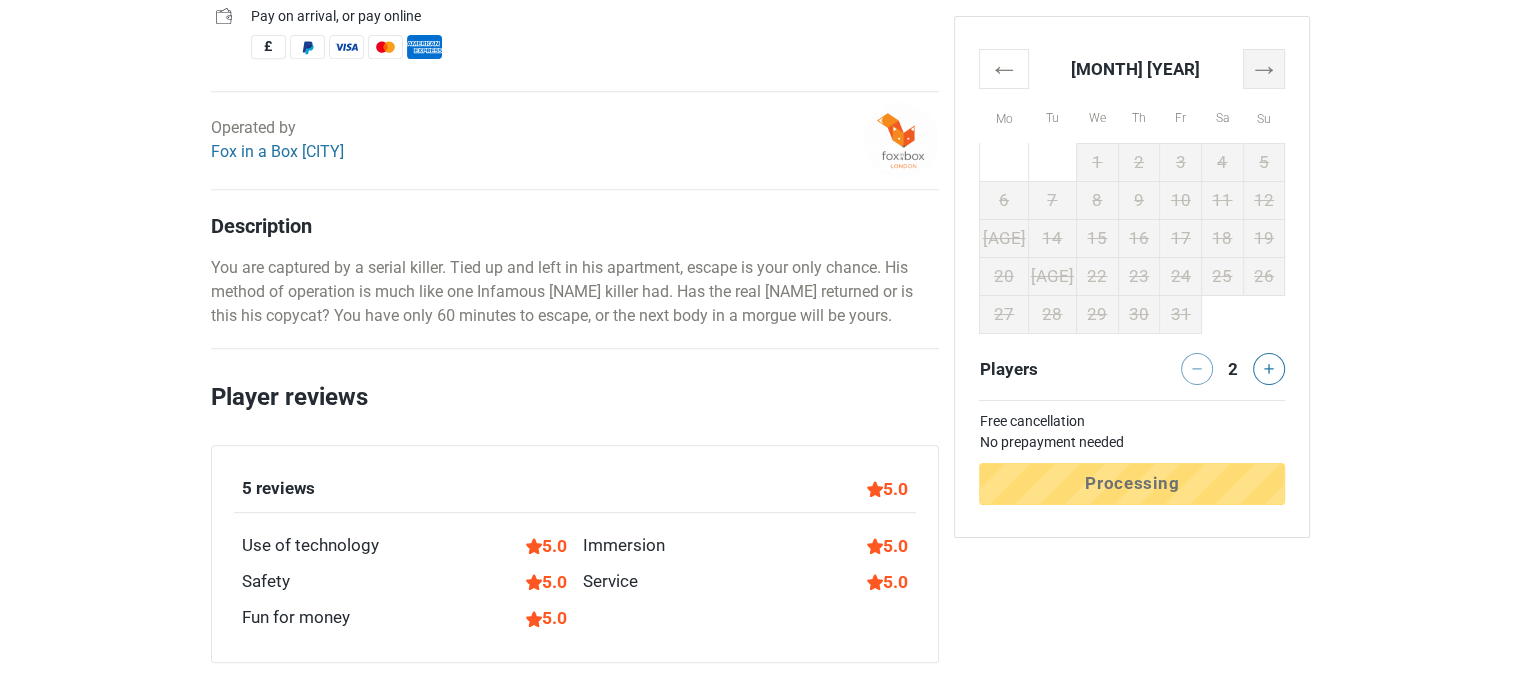click on "→" at bounding box center [1264, 68] 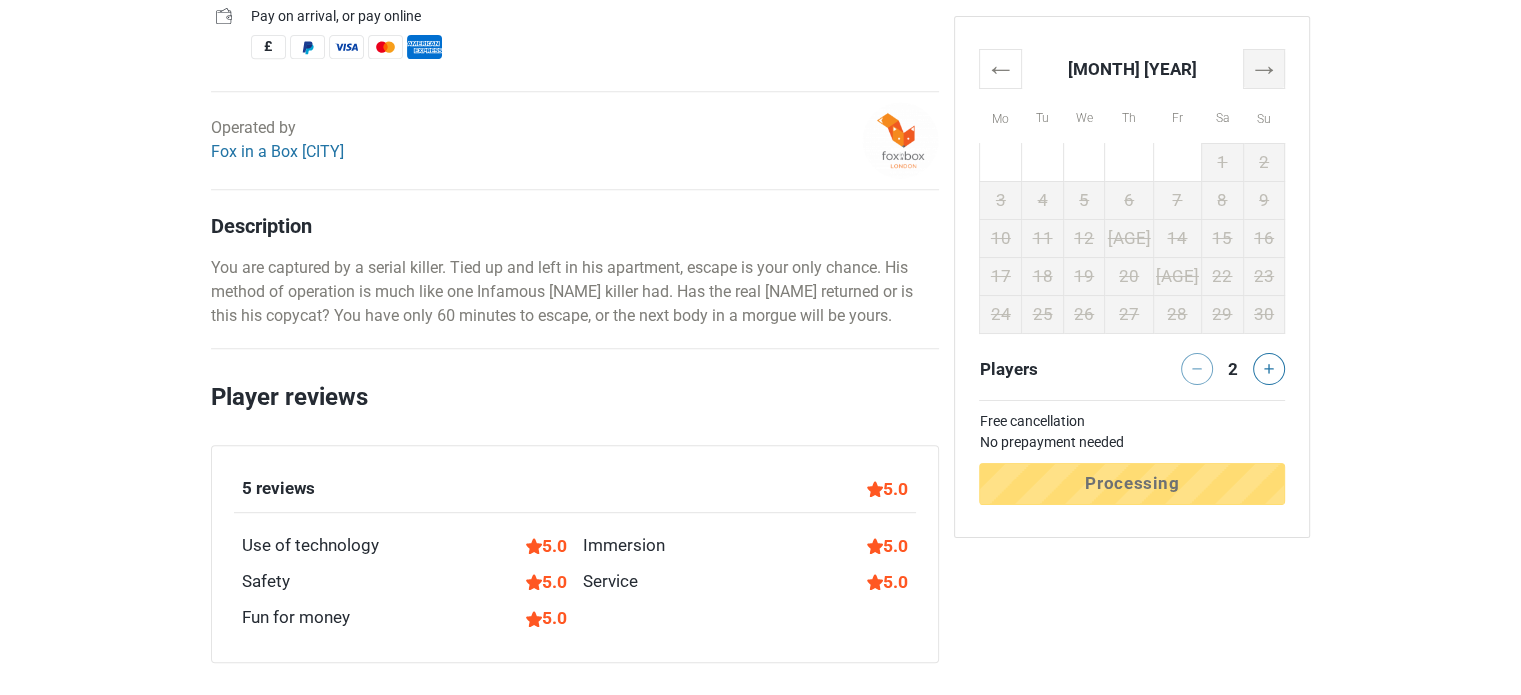 click on "→" at bounding box center [1264, 68] 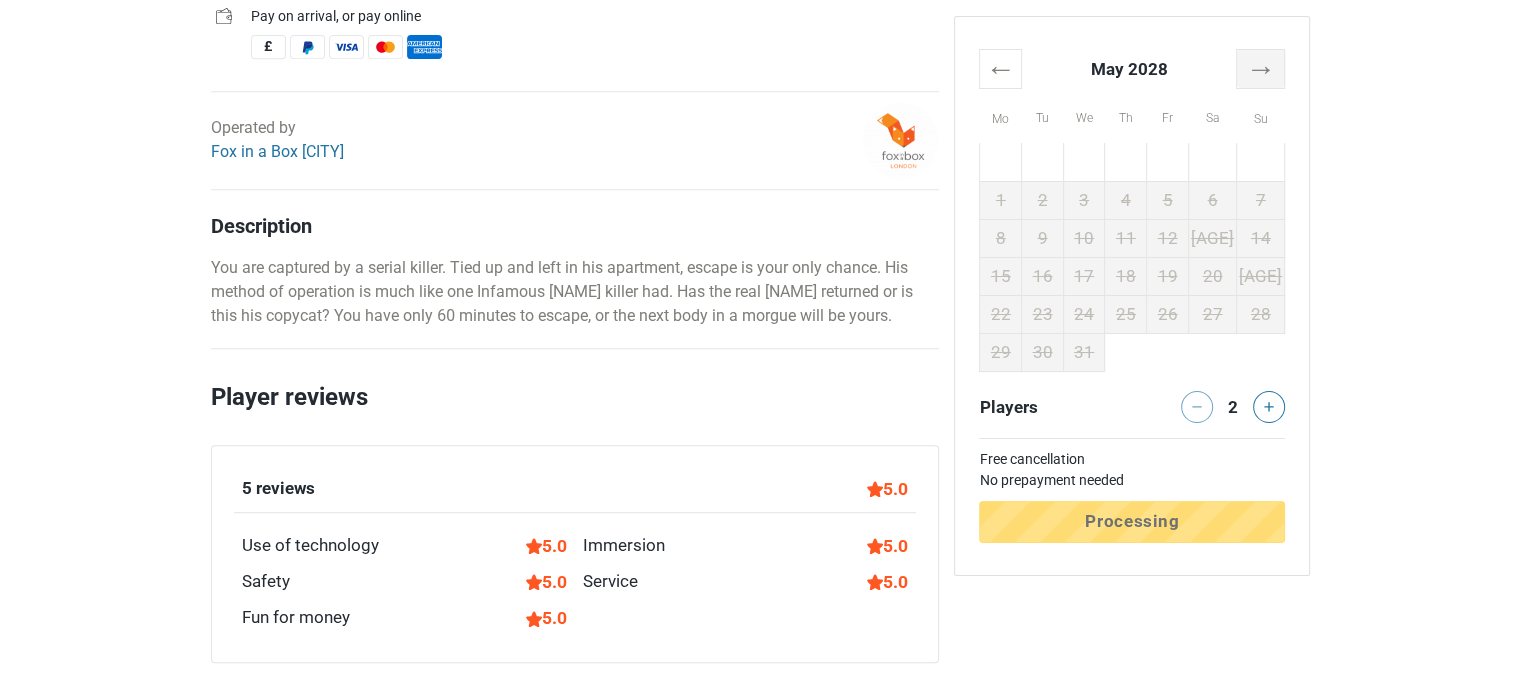 click on "→" at bounding box center [1261, 68] 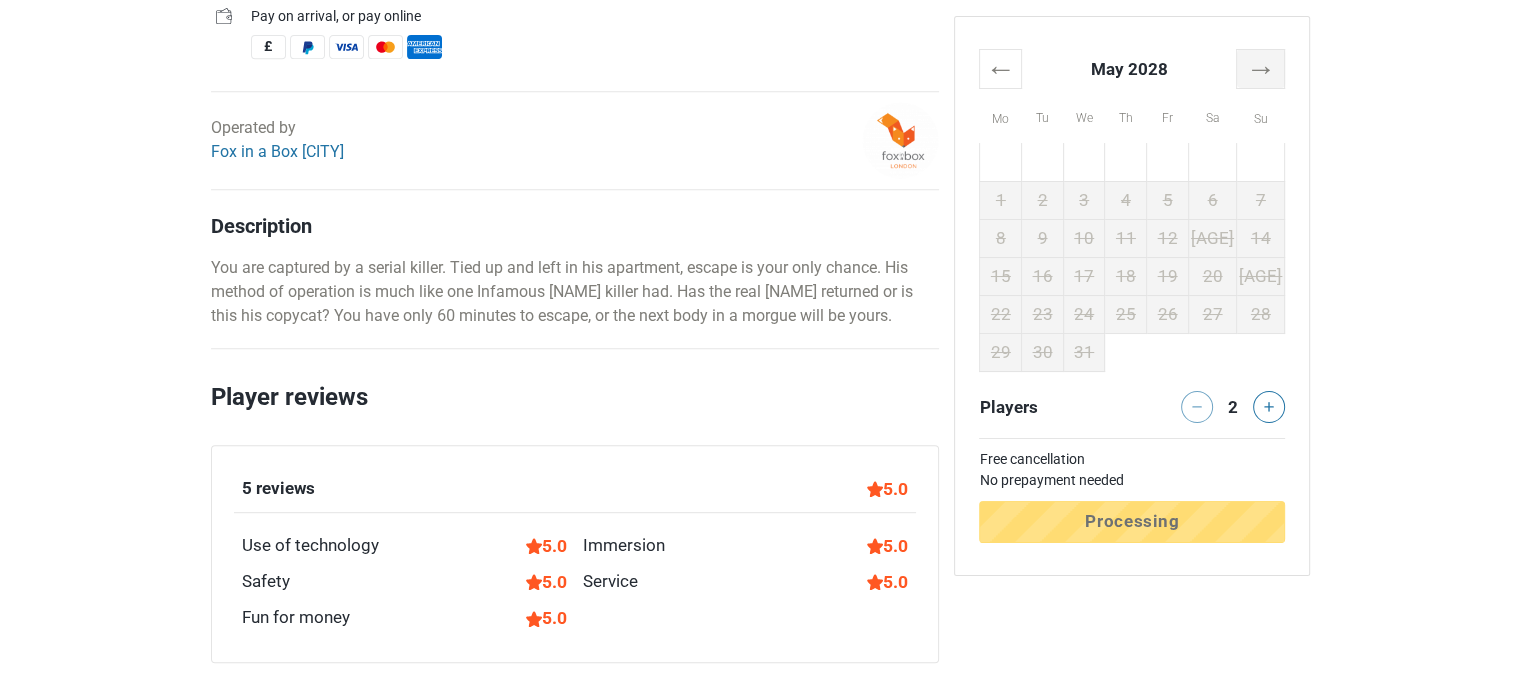 click on "→" at bounding box center (1261, 68) 